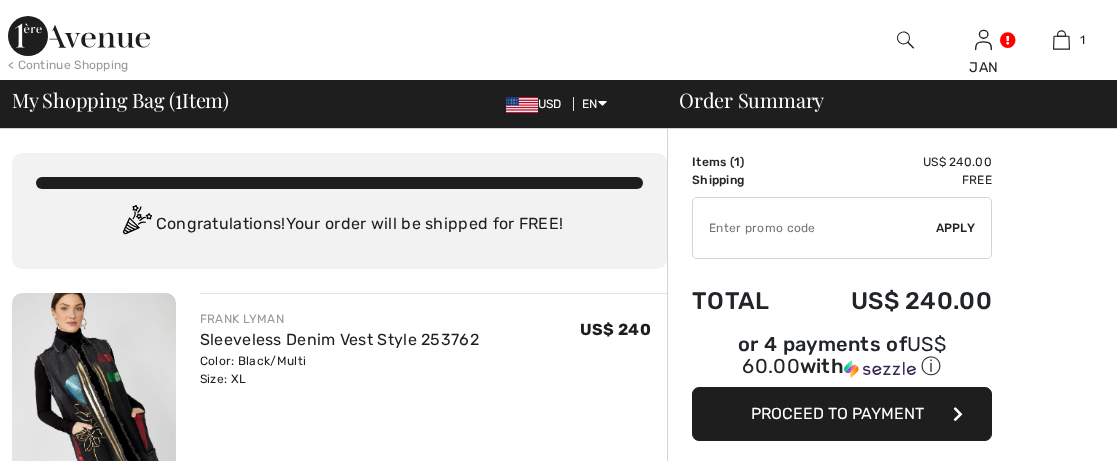 scroll, scrollTop: 0, scrollLeft: 0, axis: both 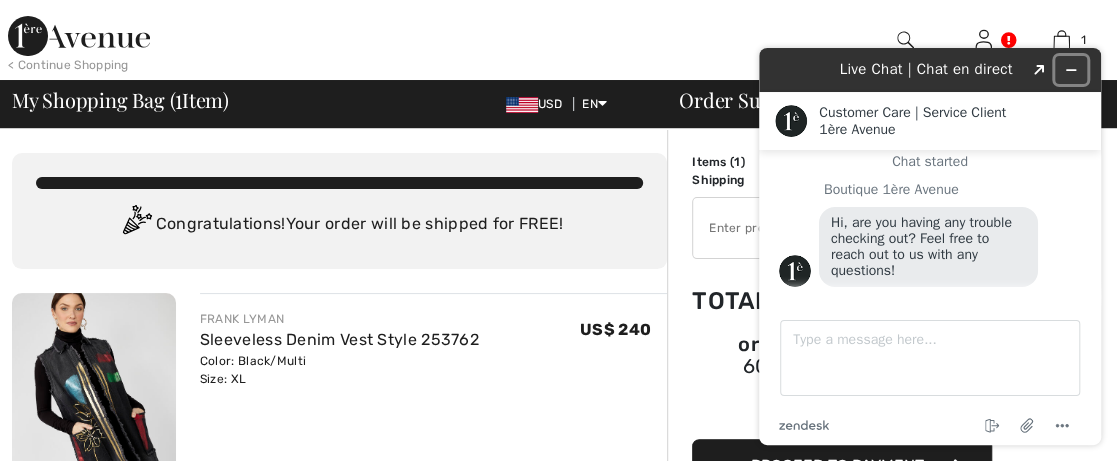 click 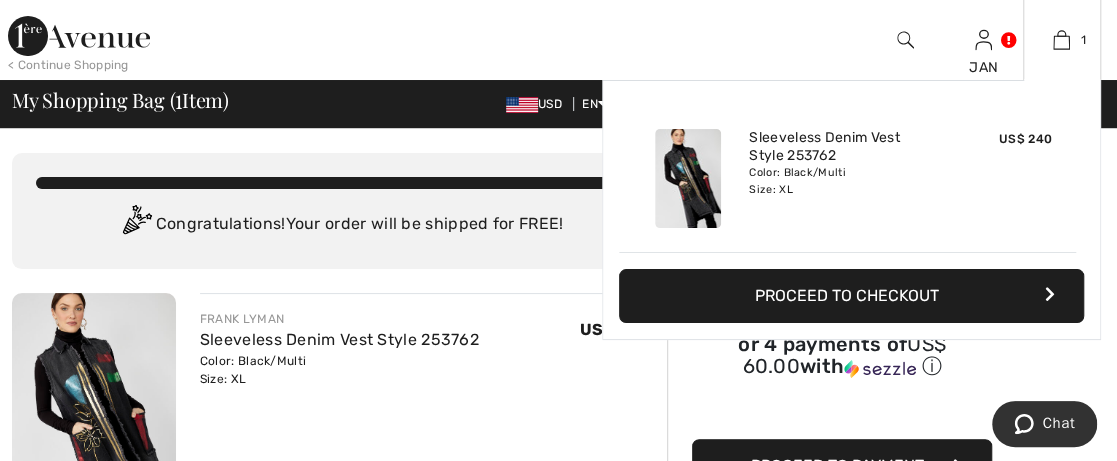 click on "Proceed to Checkout" at bounding box center (851, 296) 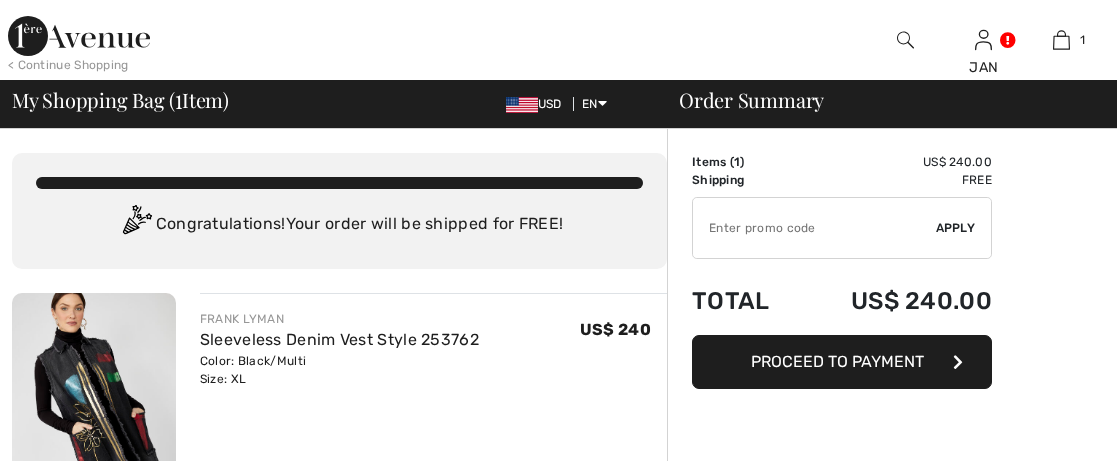 scroll, scrollTop: 0, scrollLeft: 0, axis: both 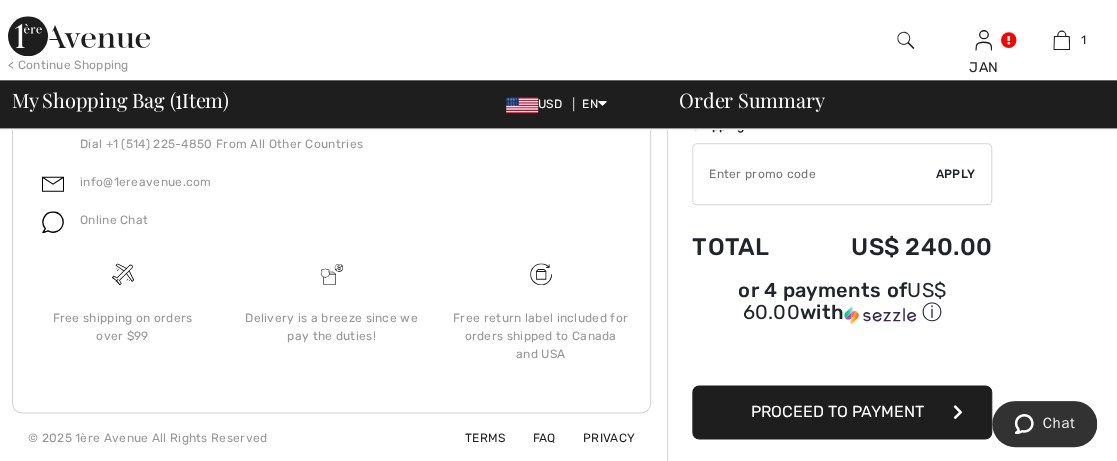 click on "Proceed to Payment" at bounding box center [842, 412] 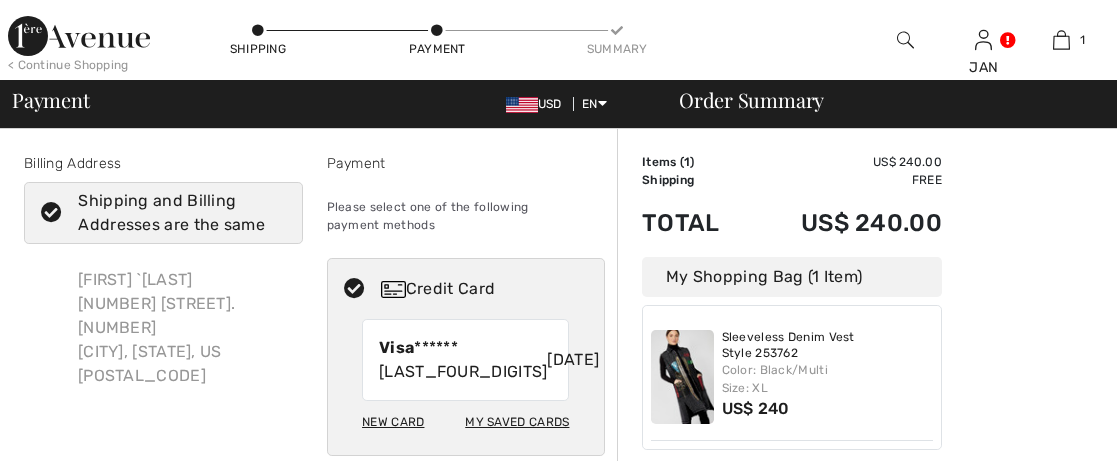 scroll, scrollTop: 0, scrollLeft: 0, axis: both 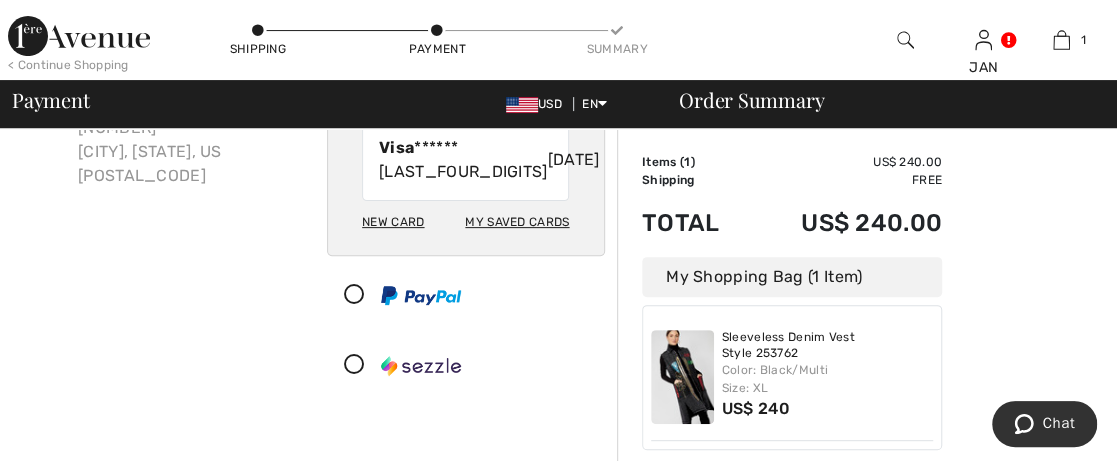 click on "My Saved Cards" at bounding box center [517, 222] 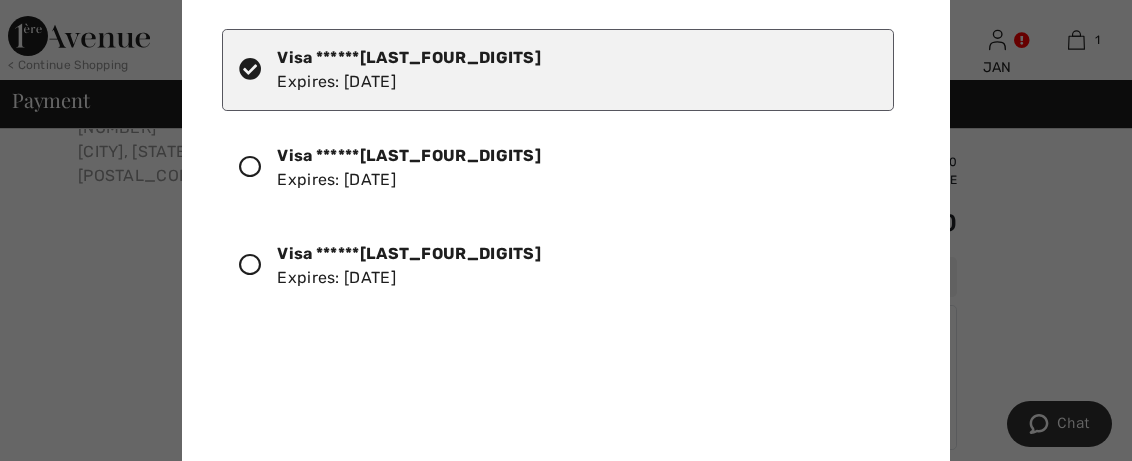 click at bounding box center [250, 265] 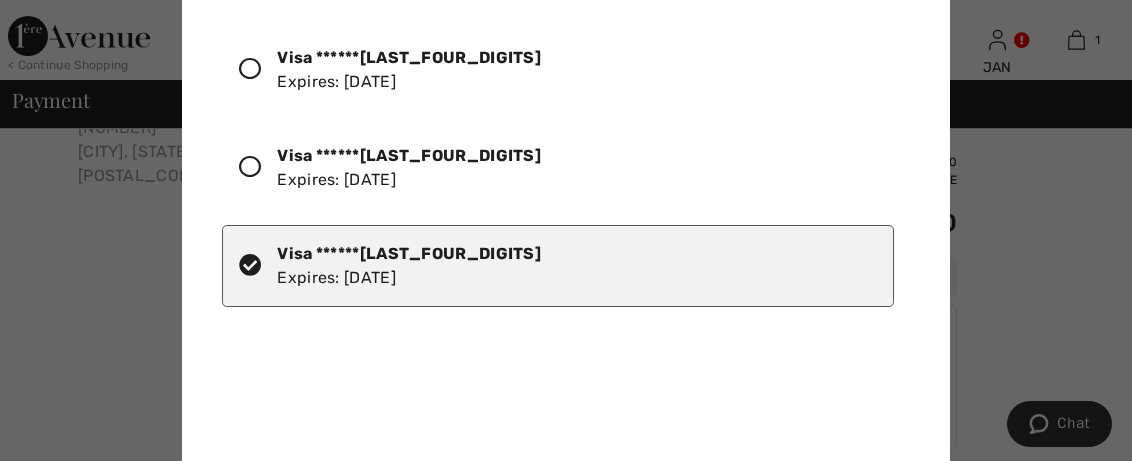 click at bounding box center (250, 265) 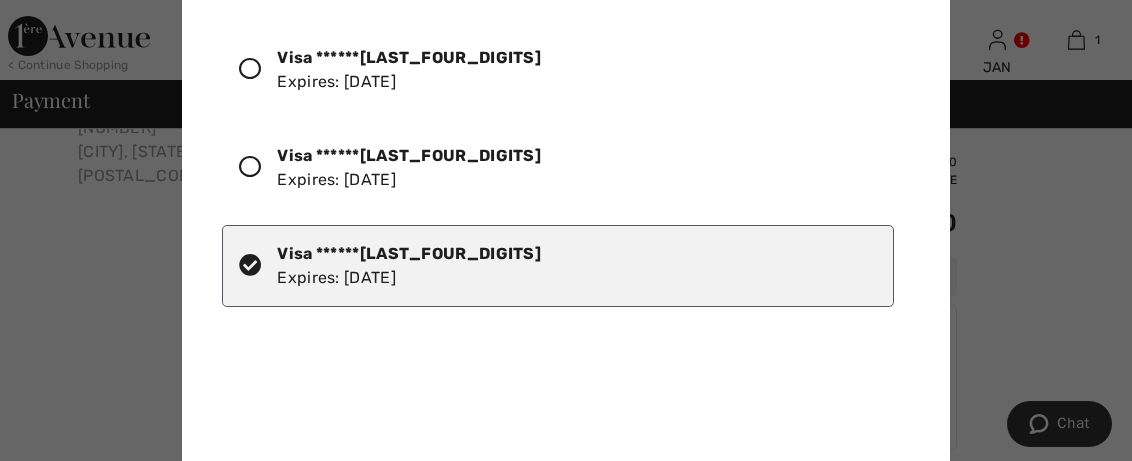 click on "Visa ******[LAST_FOUR_DIGITS]
Expires: [DATE]" at bounding box center (558, 266) 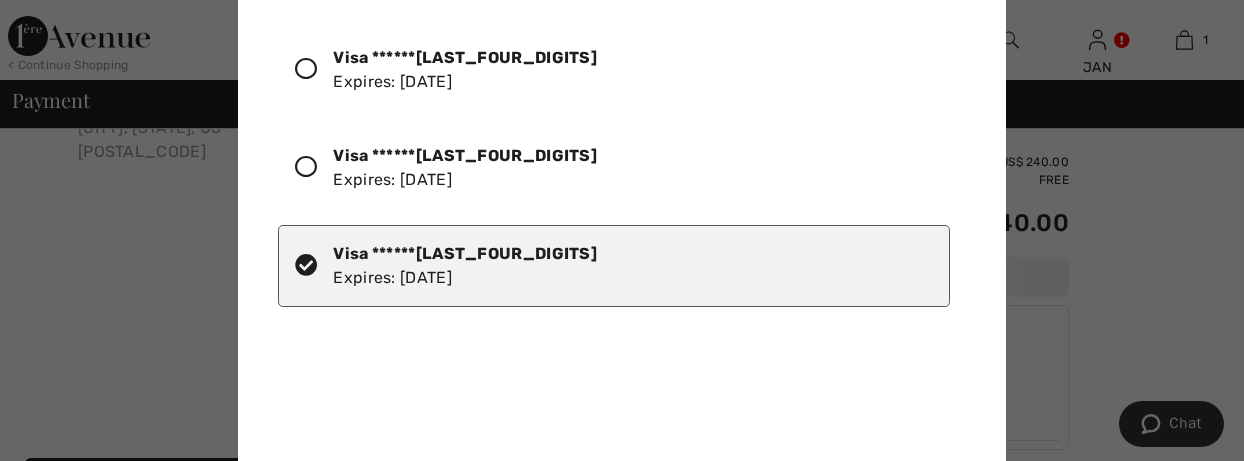 drag, startPoint x: 842, startPoint y: 240, endPoint x: 851, endPoint y: 252, distance: 15 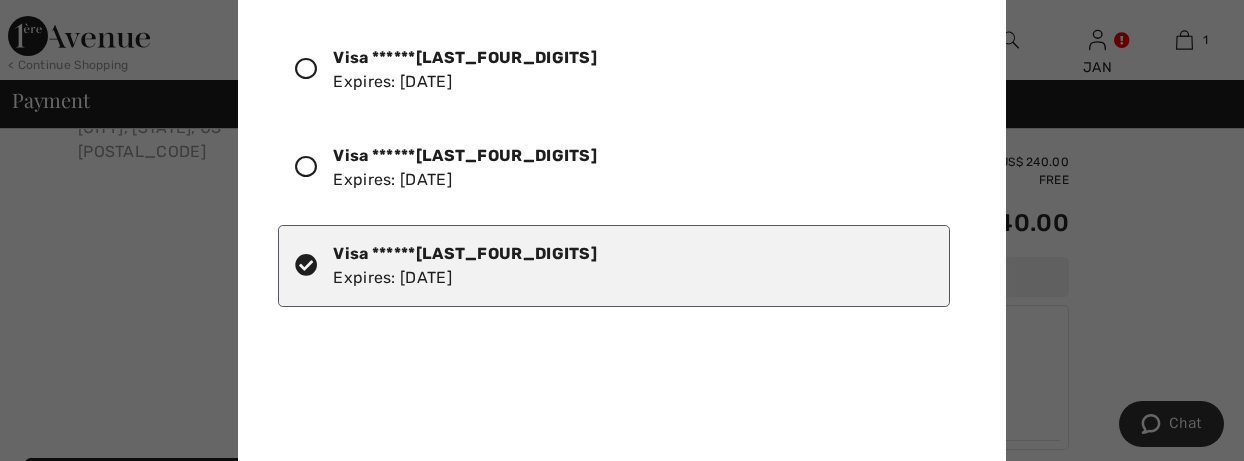 click at bounding box center (622, 230) 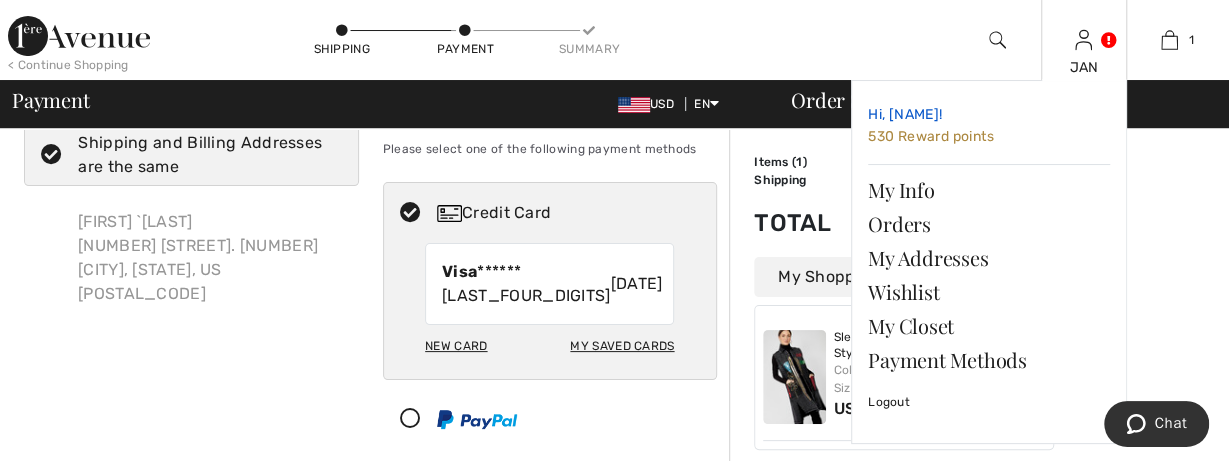 scroll, scrollTop: 0, scrollLeft: 0, axis: both 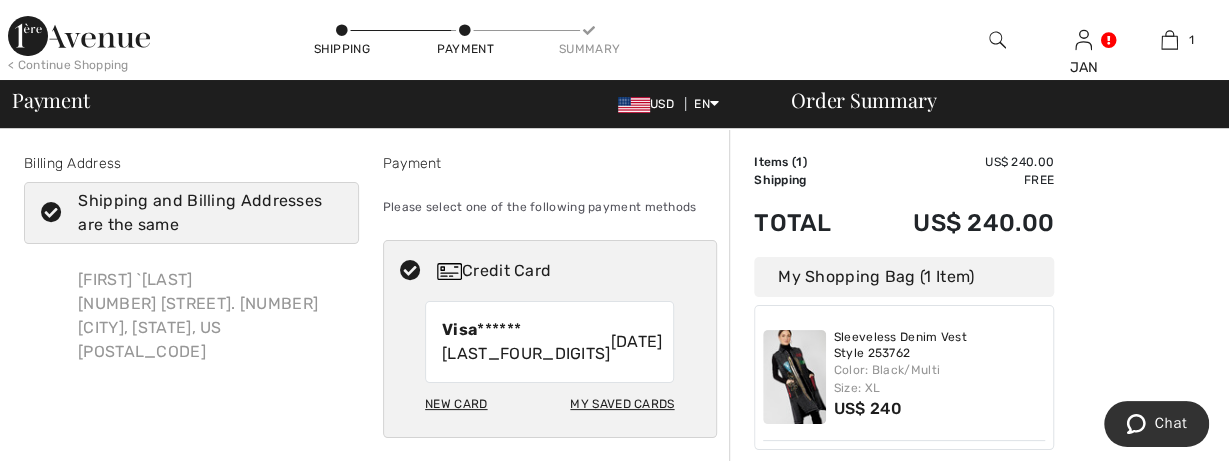 click on "My Saved Cards" at bounding box center (622, 404) 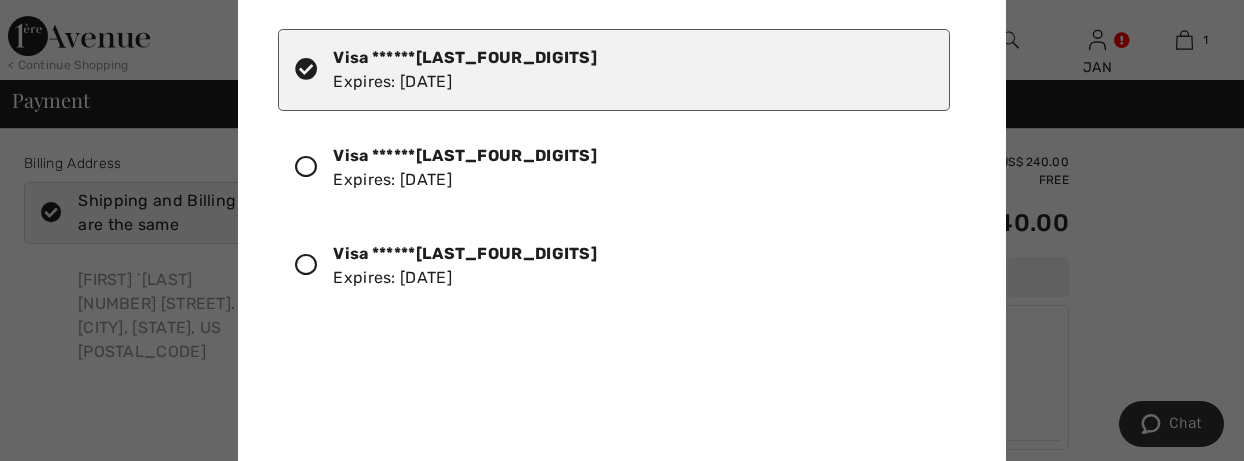 click at bounding box center (306, 265) 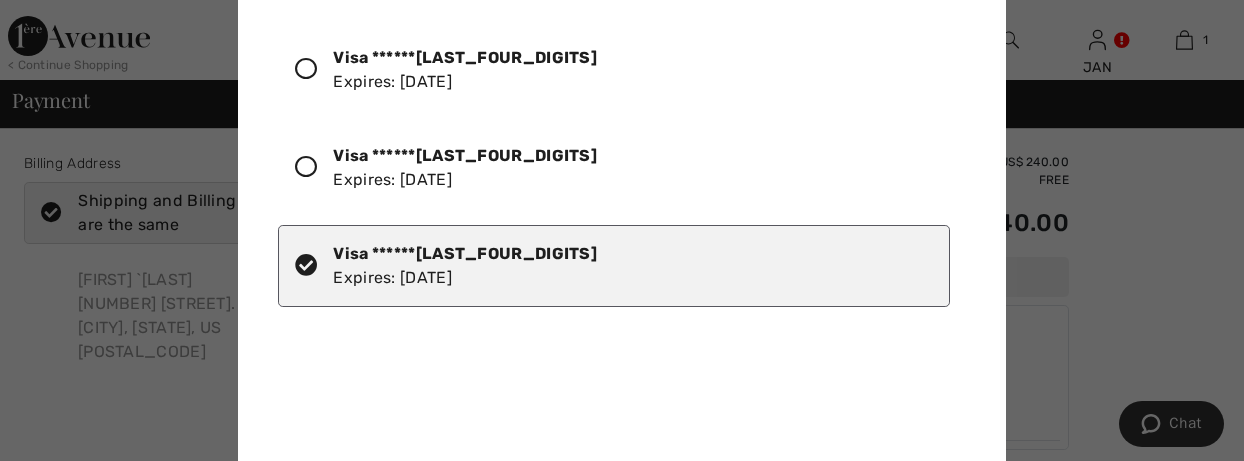 click on "Visa ******7192
Expires: 06/2030" at bounding box center [614, 266] 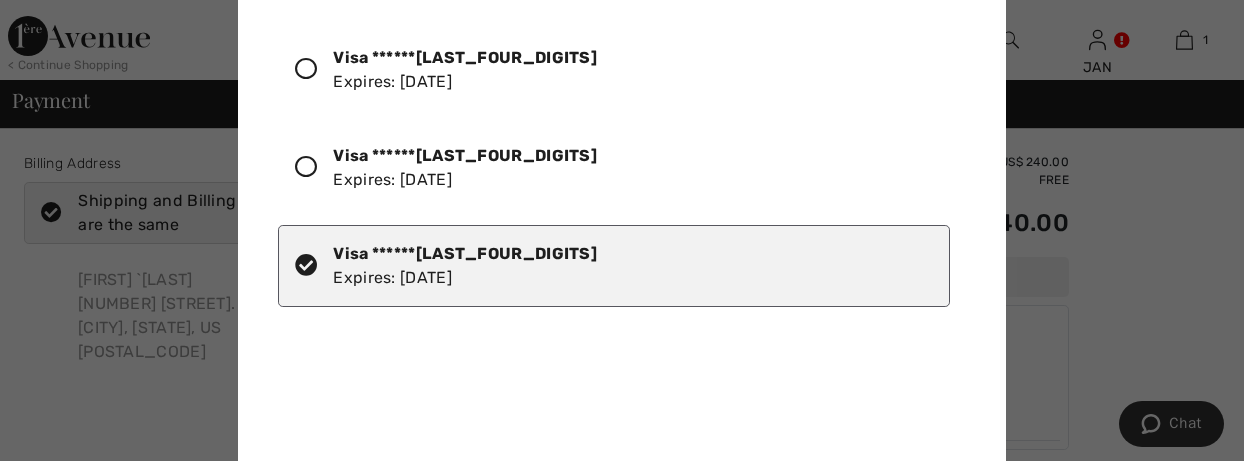 click at bounding box center [622, 230] 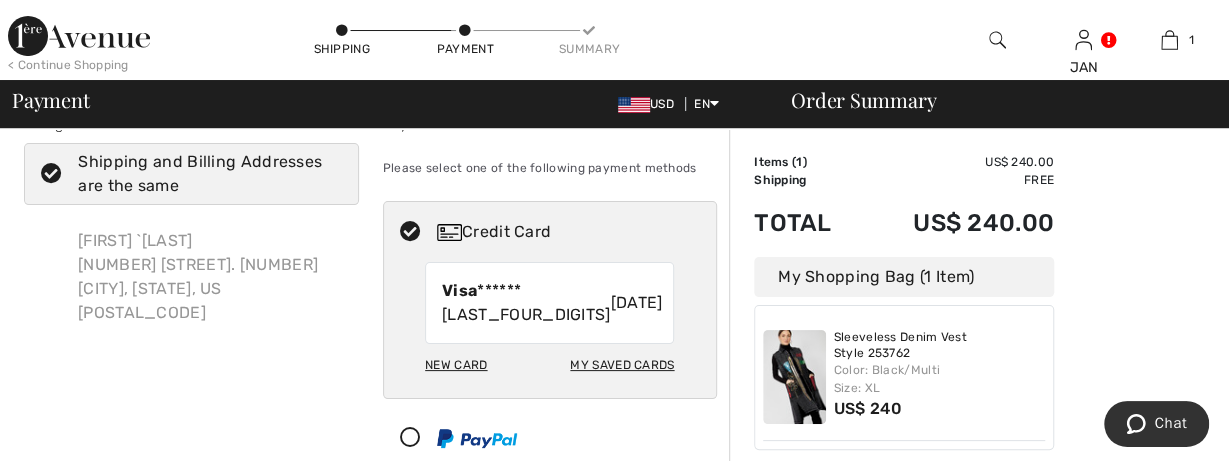 scroll, scrollTop: 0, scrollLeft: 0, axis: both 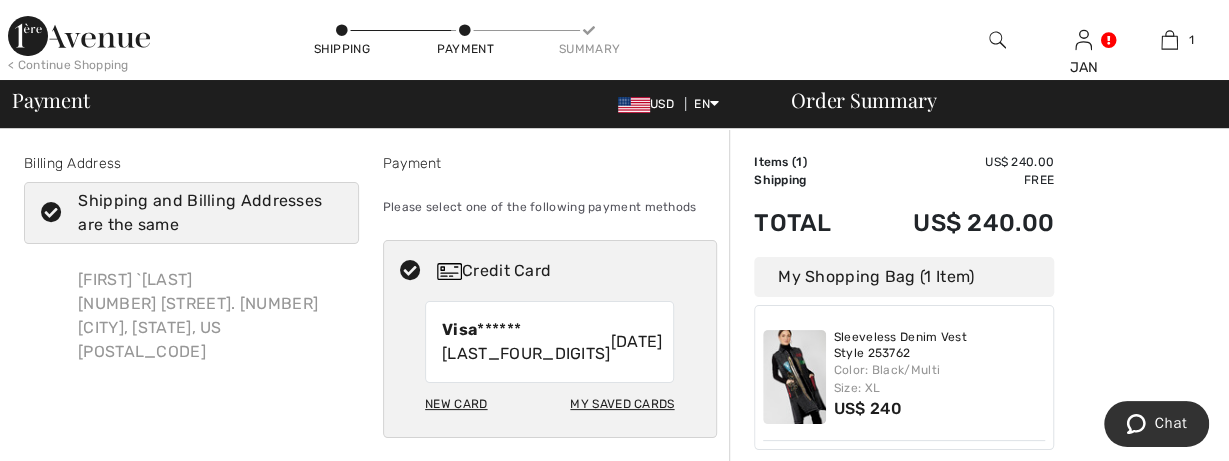 click on "New Card" at bounding box center [456, 404] 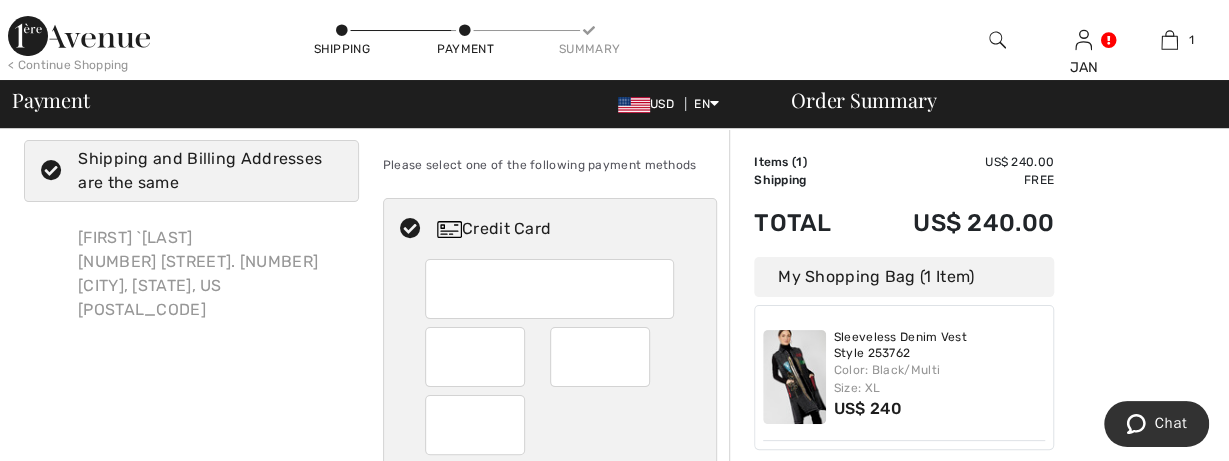 scroll, scrollTop: 0, scrollLeft: 0, axis: both 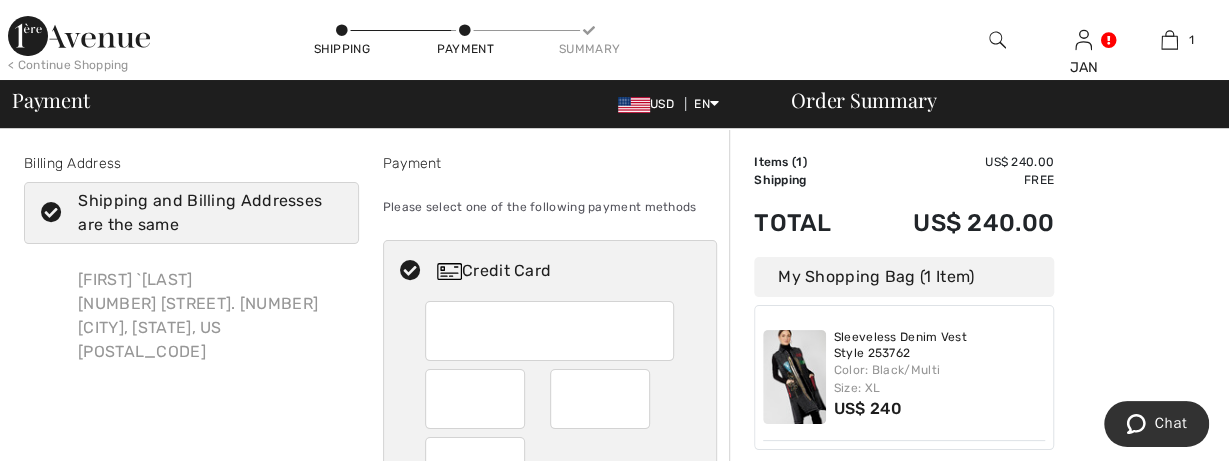 click on "Credit Card" at bounding box center (570, 271) 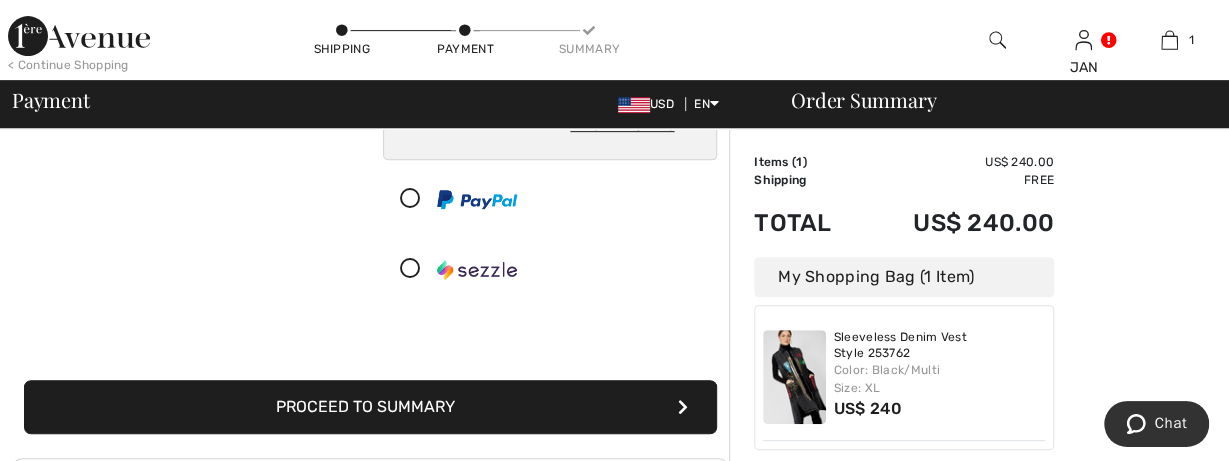 scroll, scrollTop: 600, scrollLeft: 0, axis: vertical 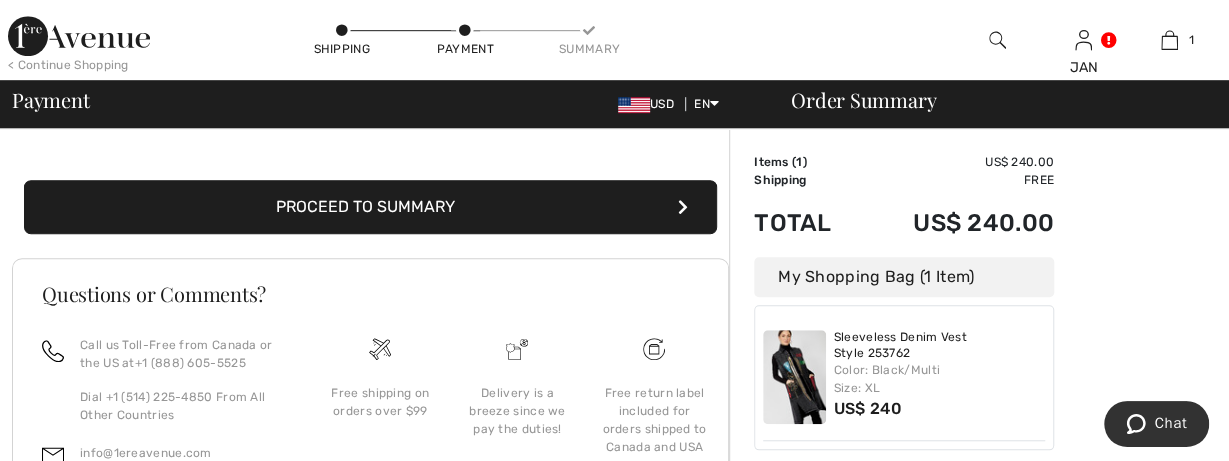 click on "Proceed to Summary" at bounding box center [370, 207] 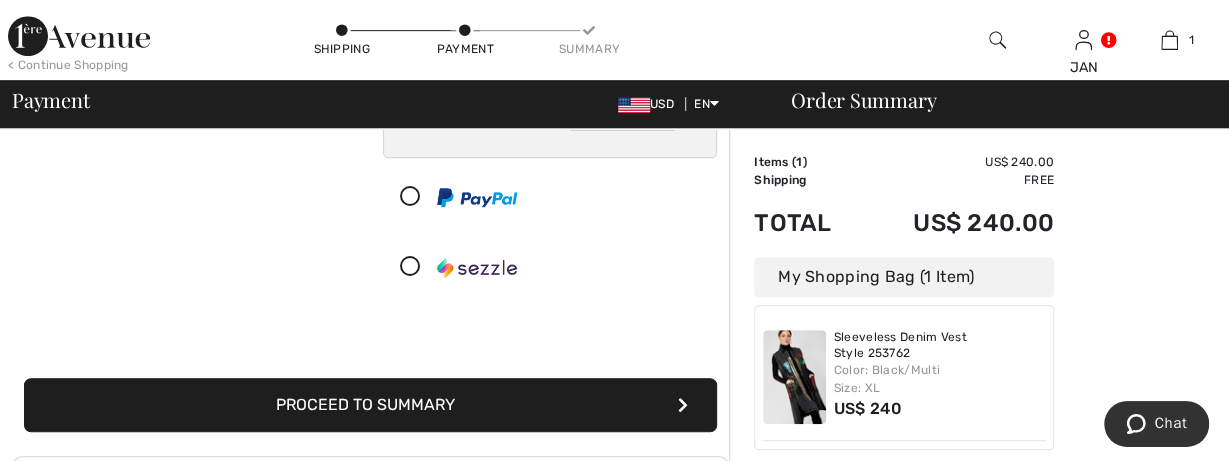 scroll, scrollTop: 479, scrollLeft: 0, axis: vertical 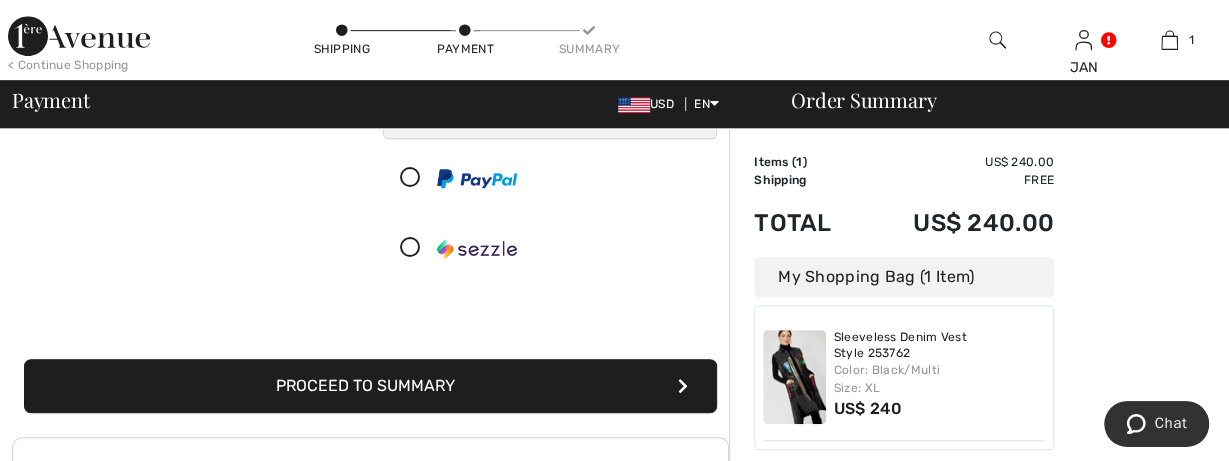 click at bounding box center (683, 386) 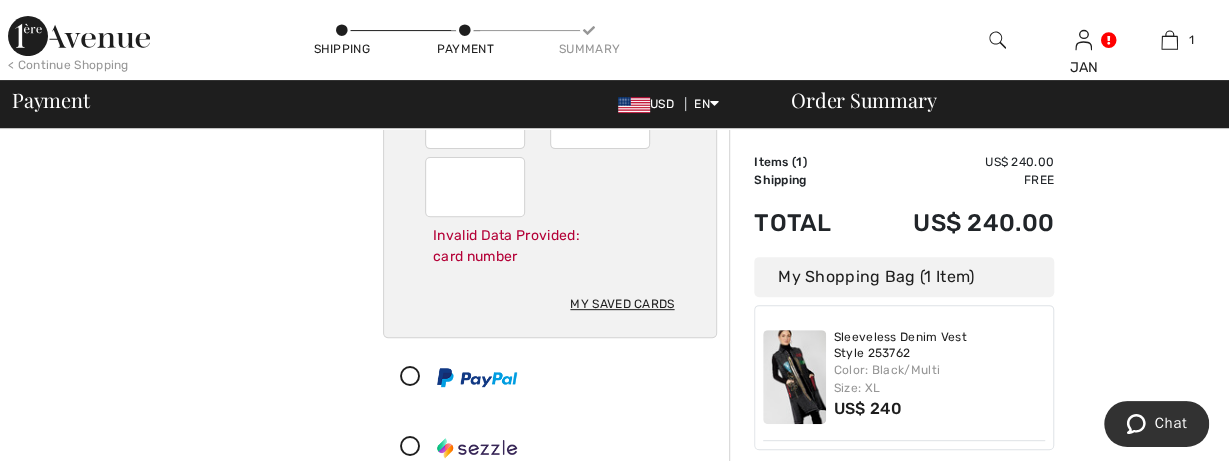 scroll, scrollTop: 480, scrollLeft: 0, axis: vertical 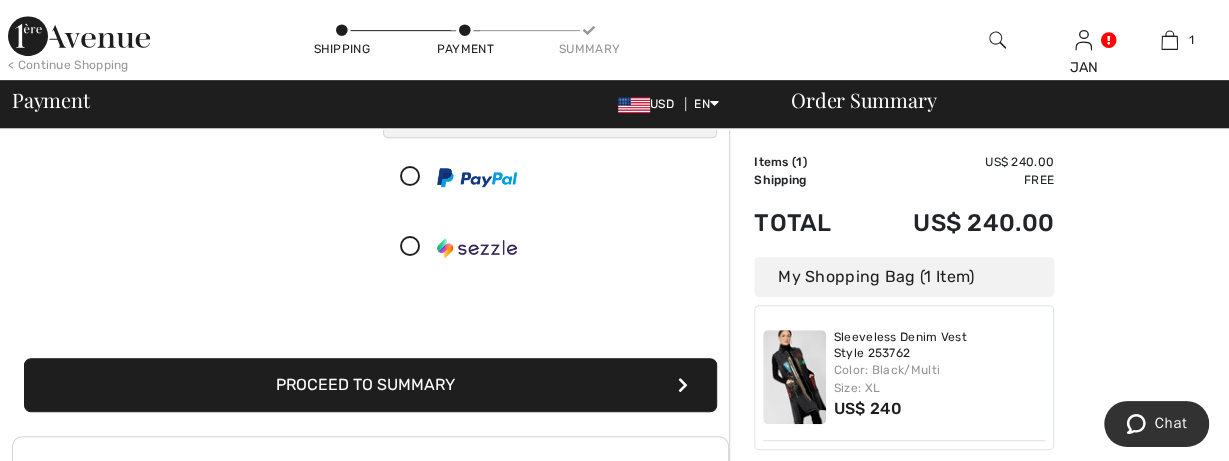 click at bounding box center [683, 385] 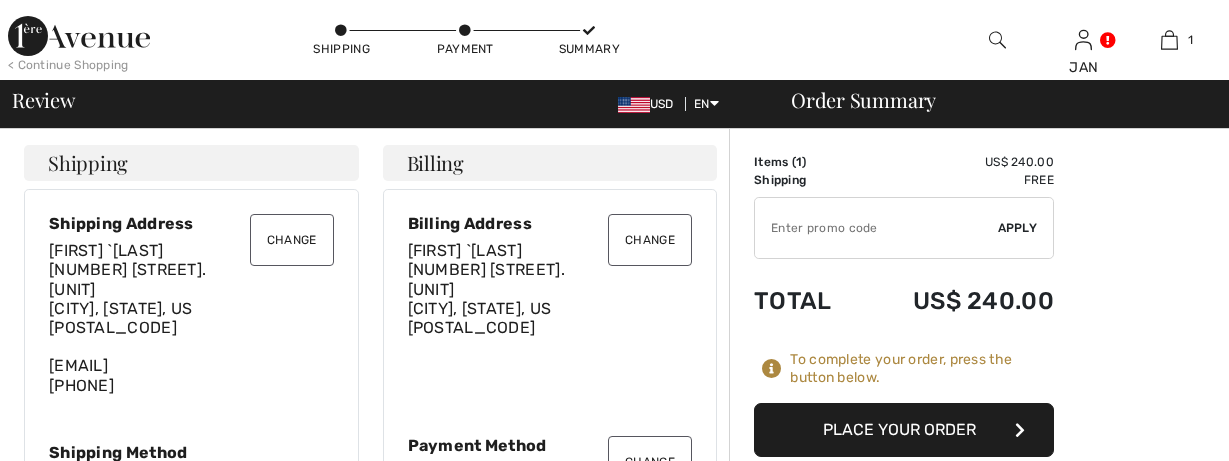 scroll, scrollTop: 0, scrollLeft: 0, axis: both 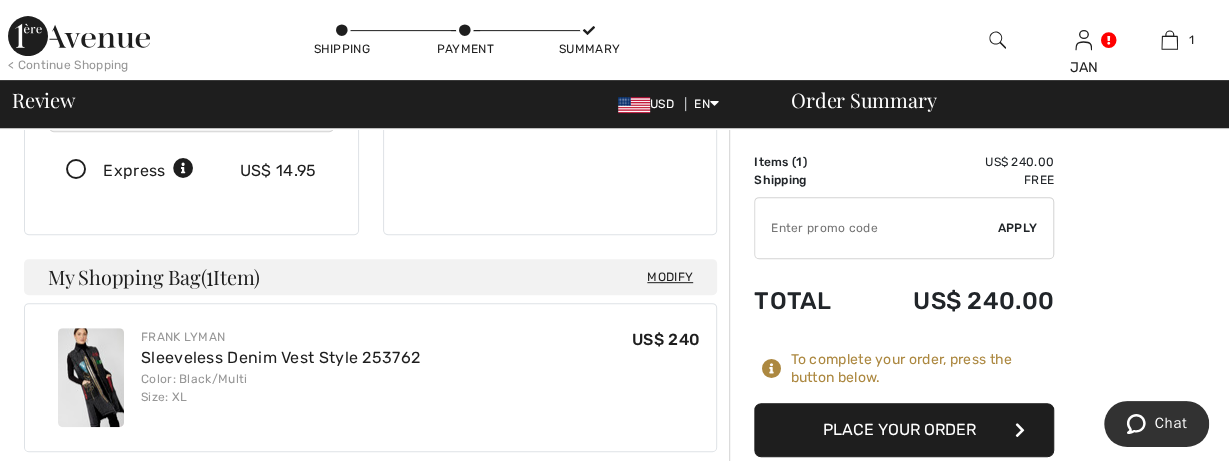 click on "Place Your Order" at bounding box center [904, 430] 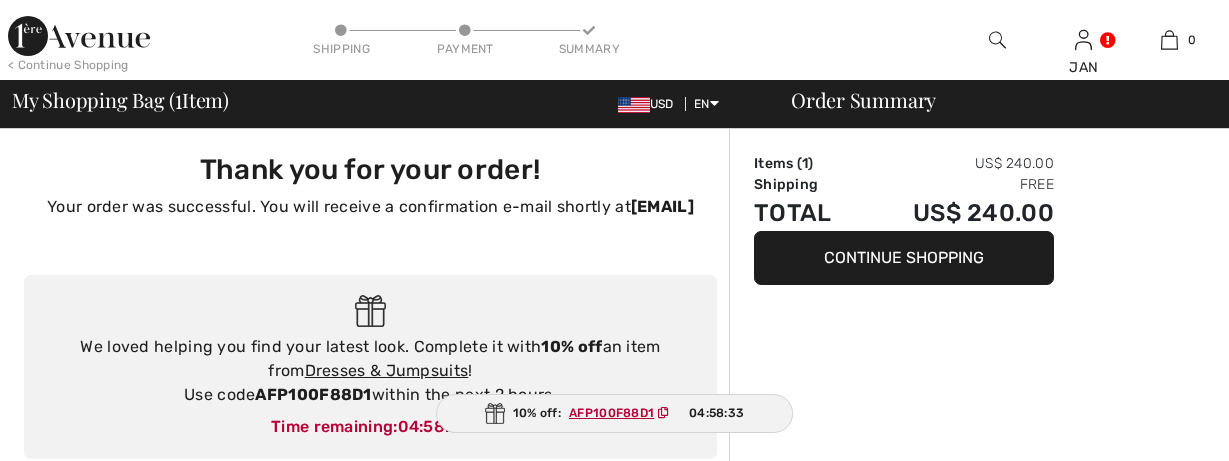 scroll, scrollTop: 0, scrollLeft: 0, axis: both 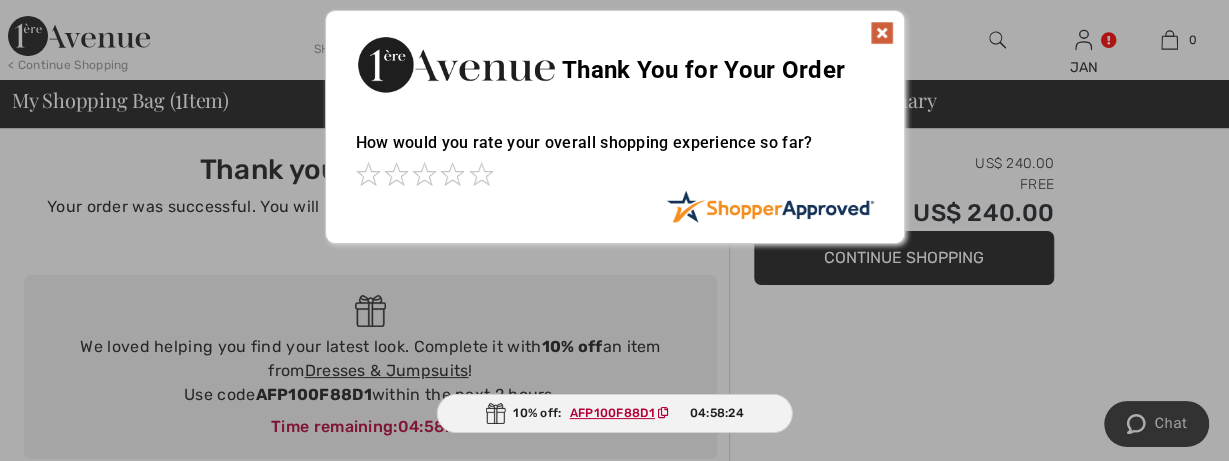 click at bounding box center (882, 33) 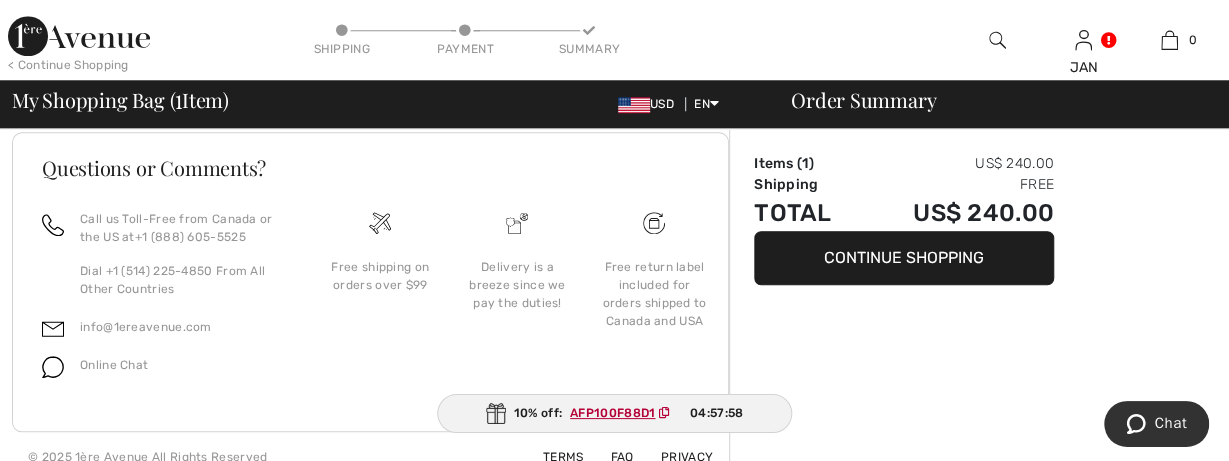 scroll, scrollTop: 954, scrollLeft: 0, axis: vertical 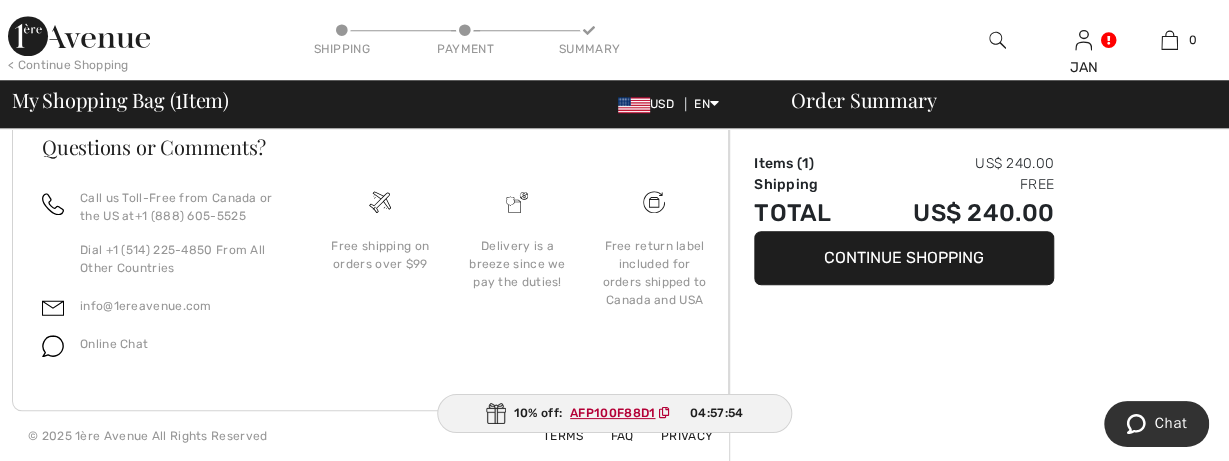 click on "Continue Shopping" at bounding box center [904, 258] 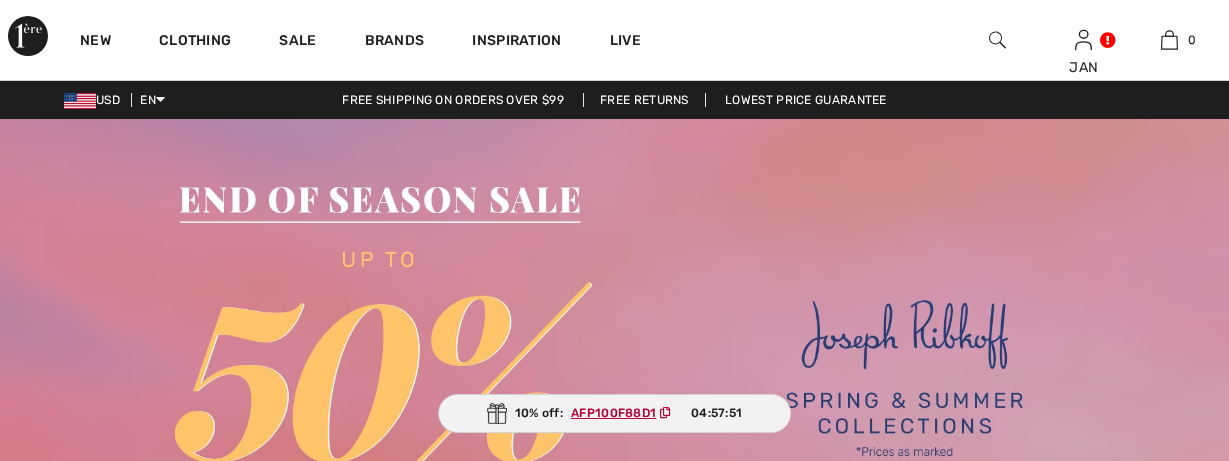 scroll, scrollTop: 0, scrollLeft: 0, axis: both 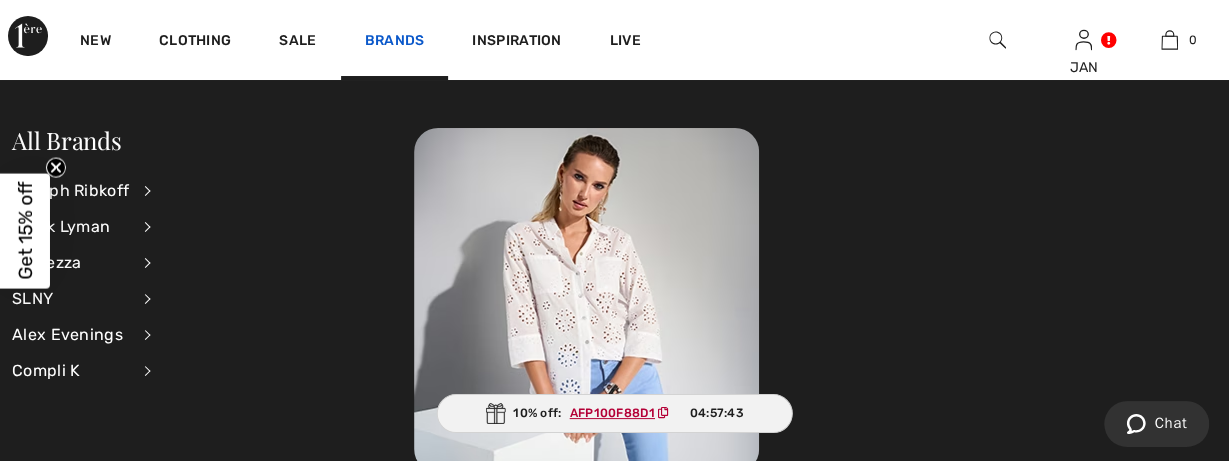 click on "Brands" at bounding box center [395, 42] 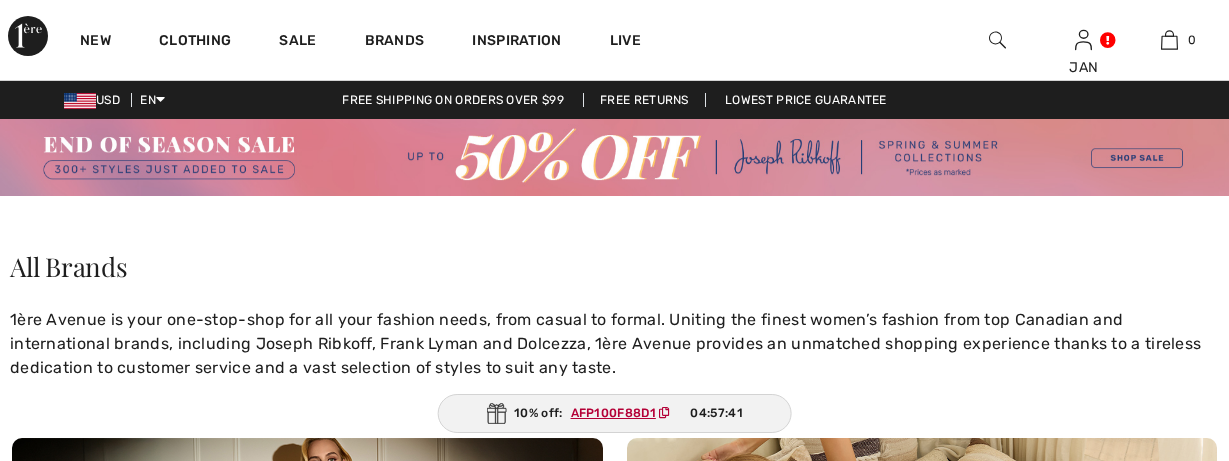 scroll, scrollTop: 0, scrollLeft: 0, axis: both 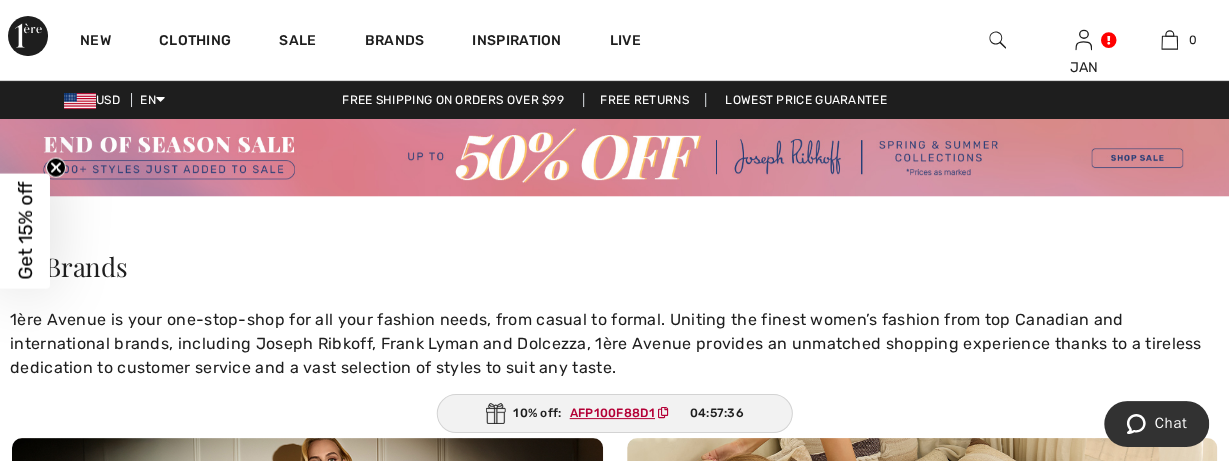 click on "Brands" at bounding box center [395, 42] 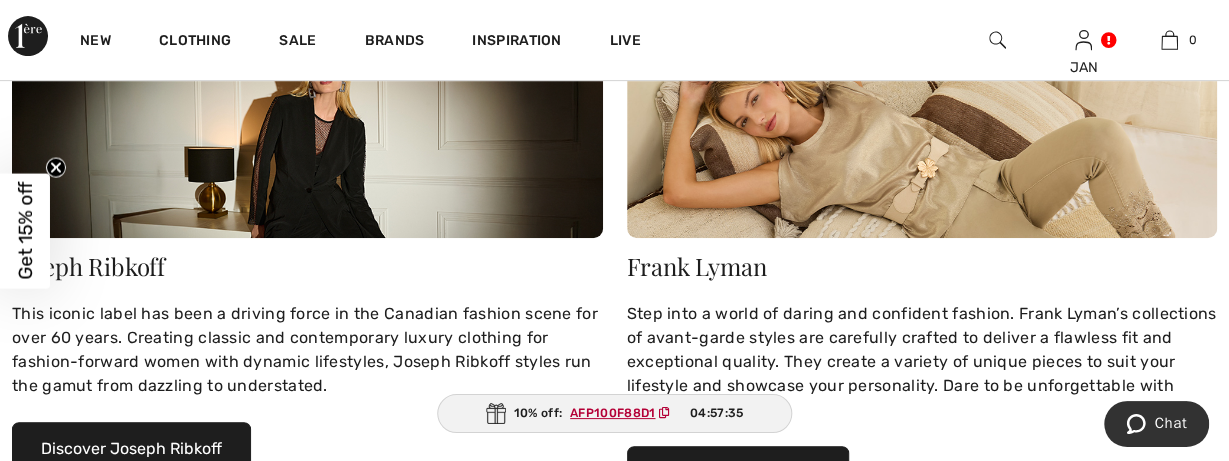 scroll, scrollTop: 400, scrollLeft: 0, axis: vertical 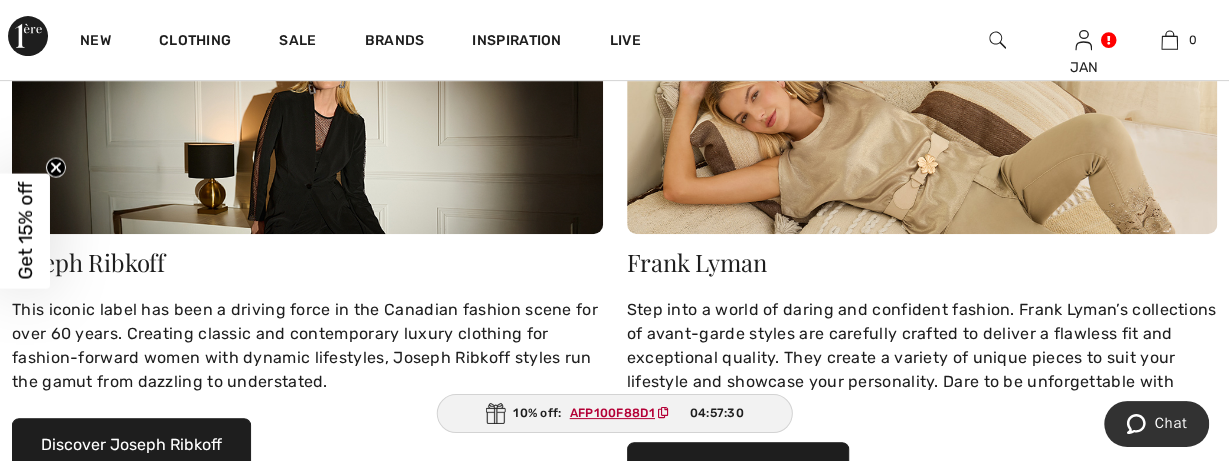 click at bounding box center (922, 136) 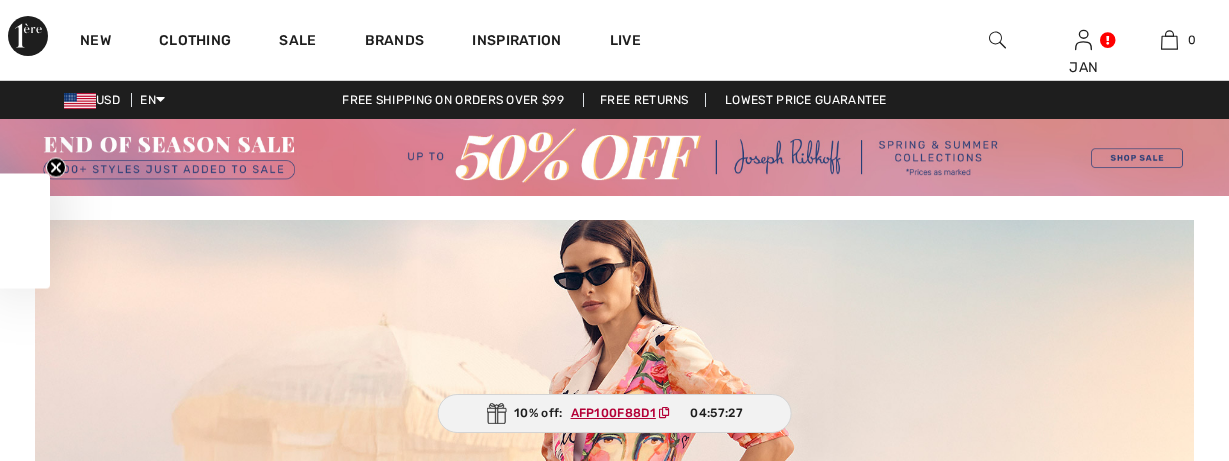 scroll, scrollTop: 0, scrollLeft: 0, axis: both 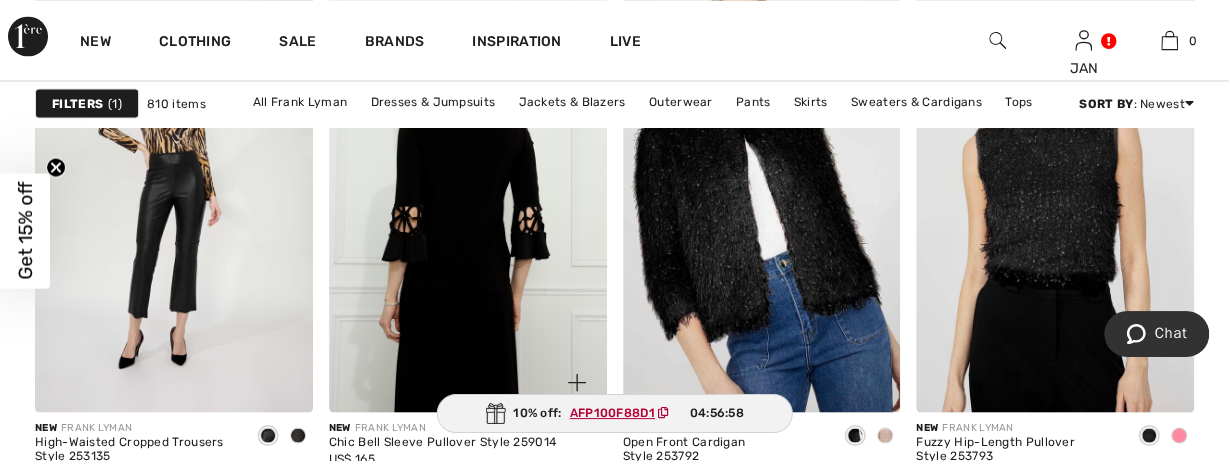 click at bounding box center (468, 203) 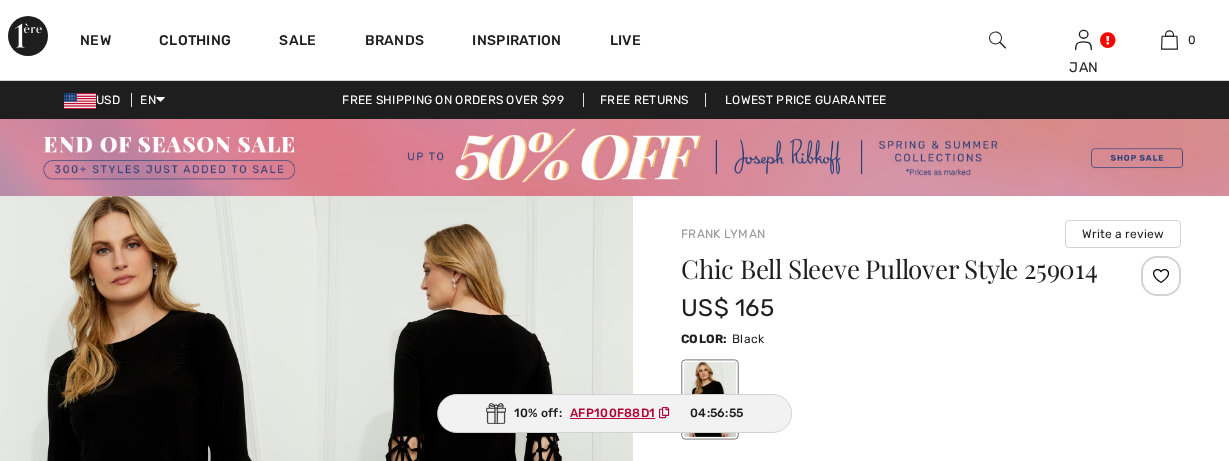 scroll, scrollTop: 0, scrollLeft: 0, axis: both 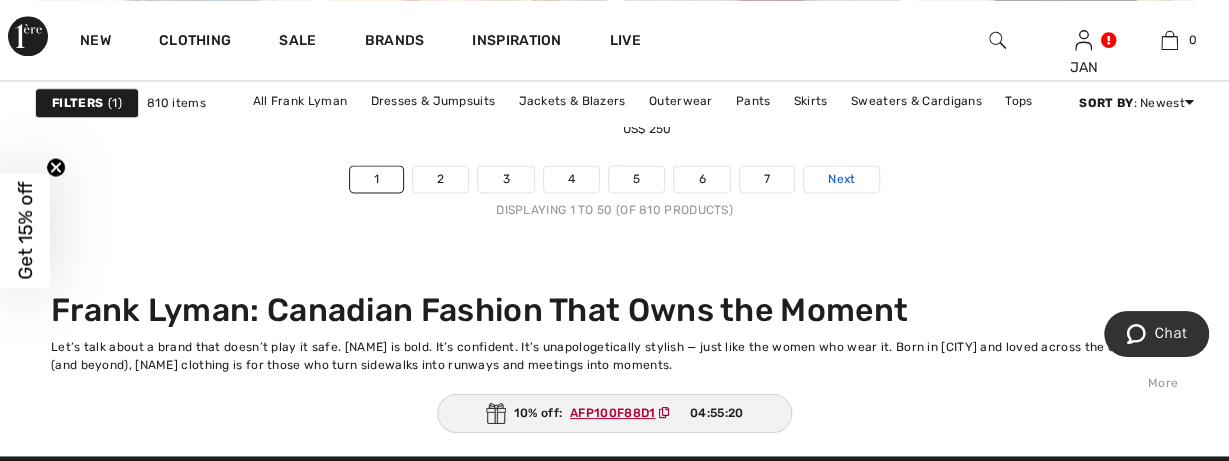 click on "Next" at bounding box center (841, 179) 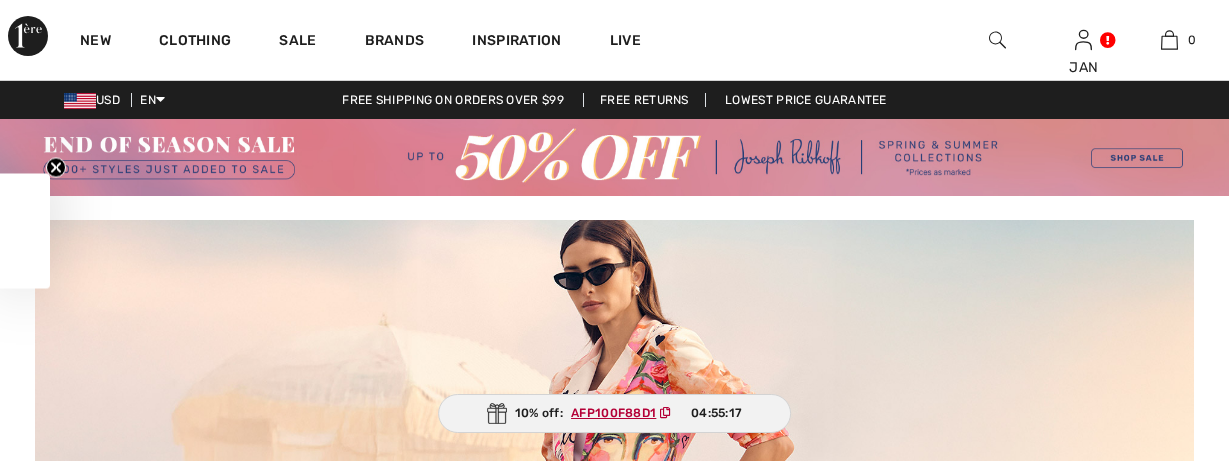 scroll, scrollTop: 0, scrollLeft: 0, axis: both 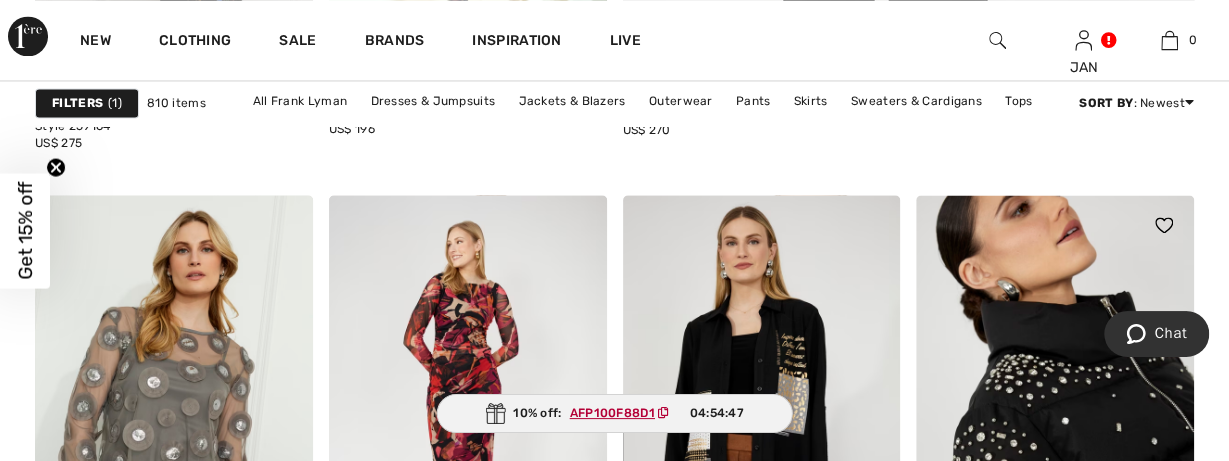 click at bounding box center (1055, 403) 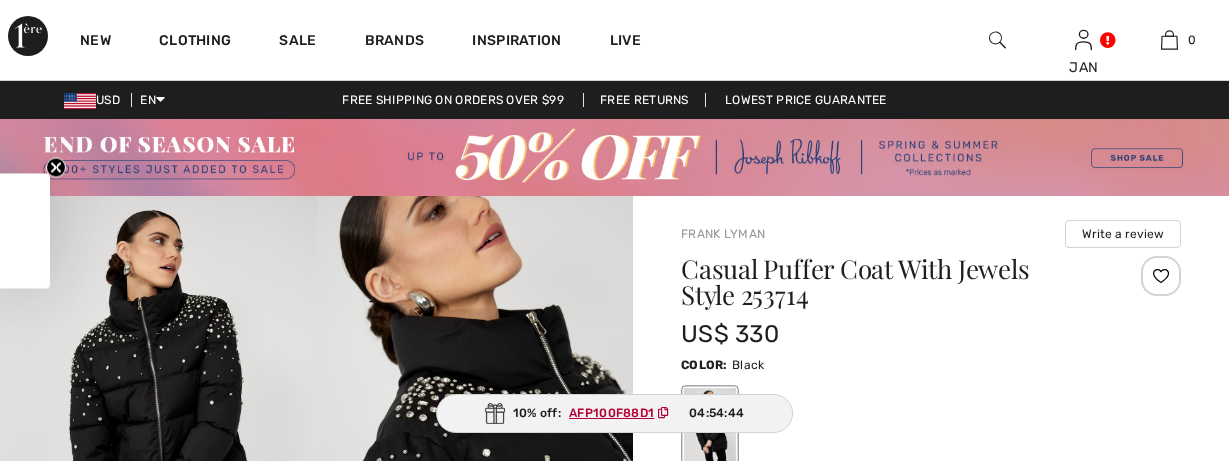 scroll, scrollTop: 0, scrollLeft: 0, axis: both 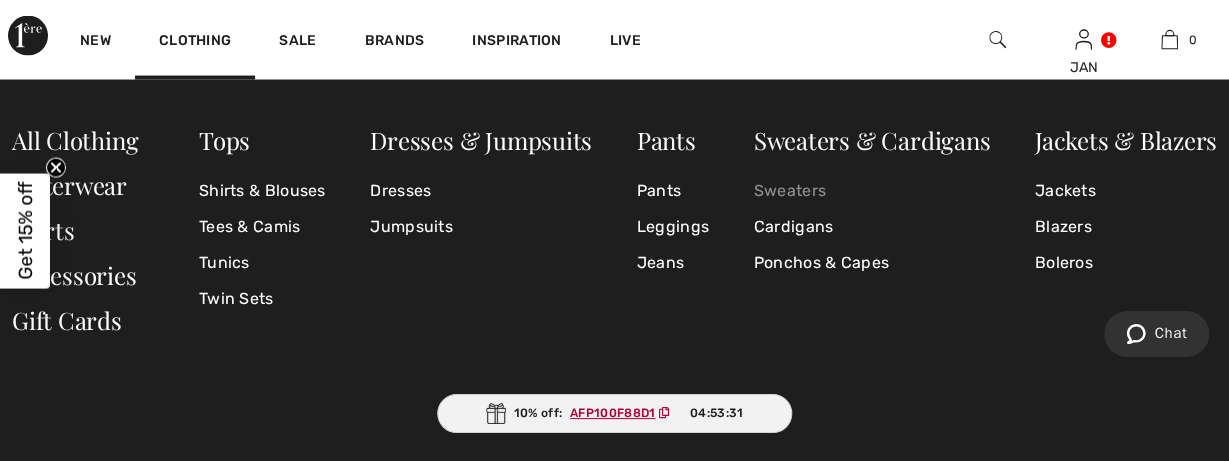 click on "Sweaters" at bounding box center [872, 191] 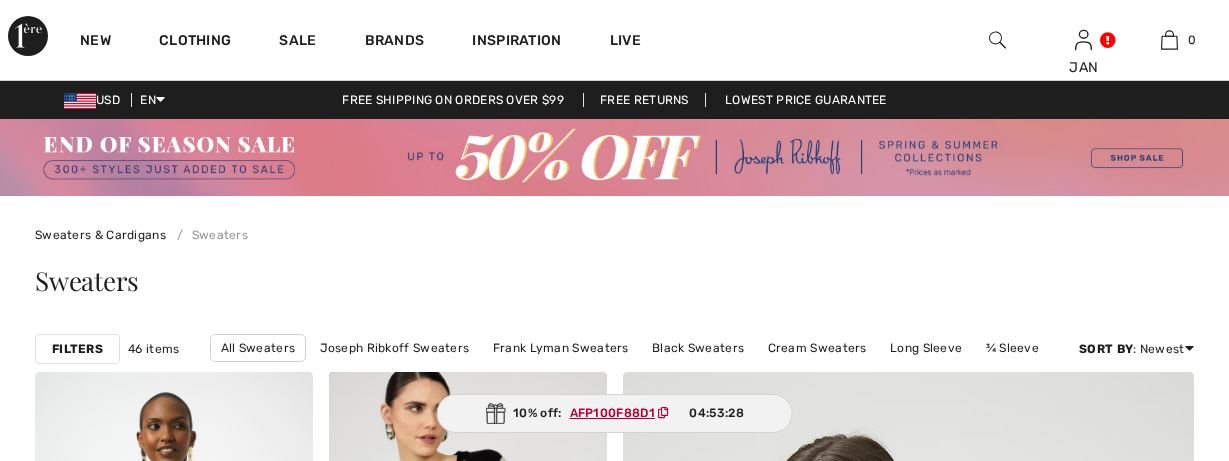 scroll, scrollTop: 0, scrollLeft: 0, axis: both 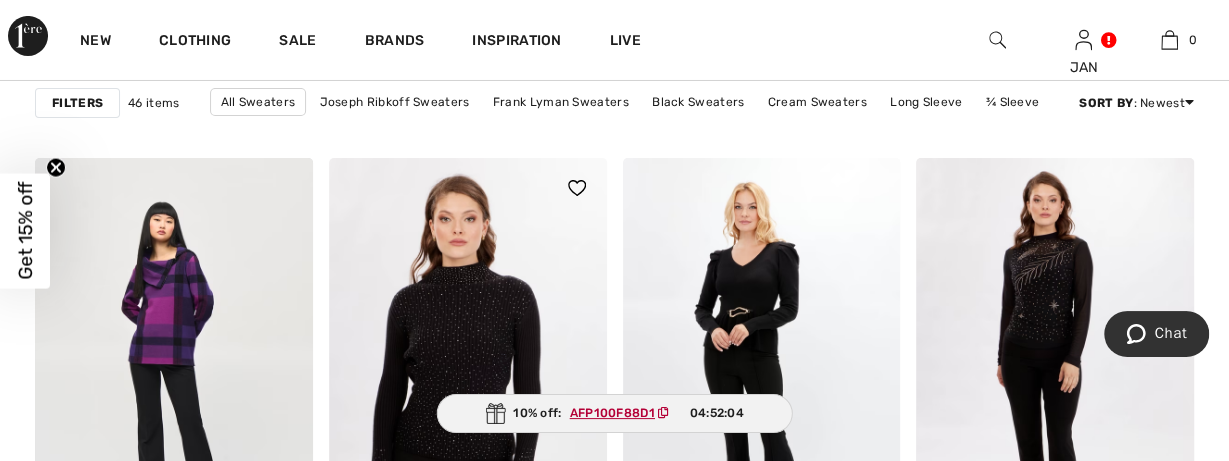 click at bounding box center (468, 366) 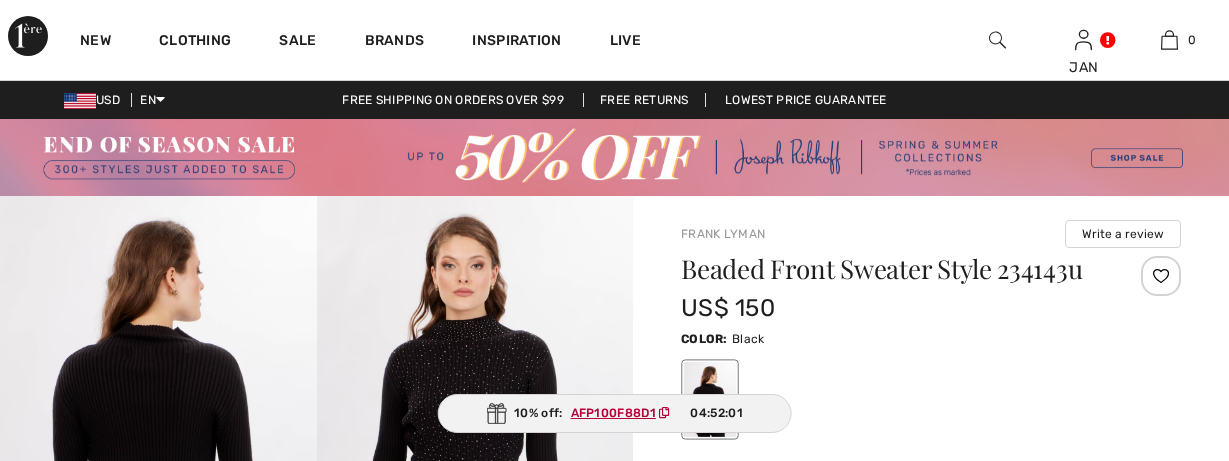 scroll, scrollTop: 0, scrollLeft: 0, axis: both 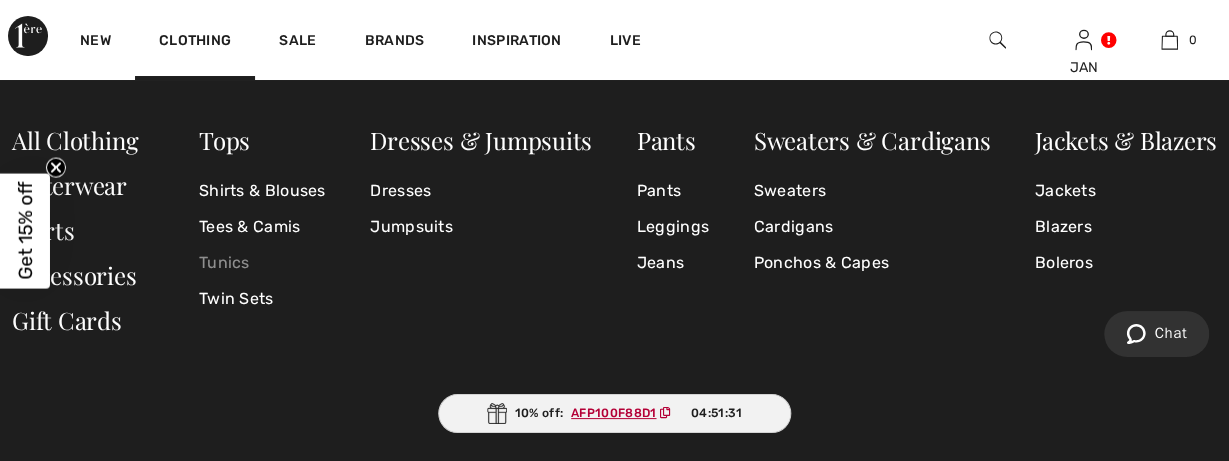 click on "Tunics" at bounding box center [262, 263] 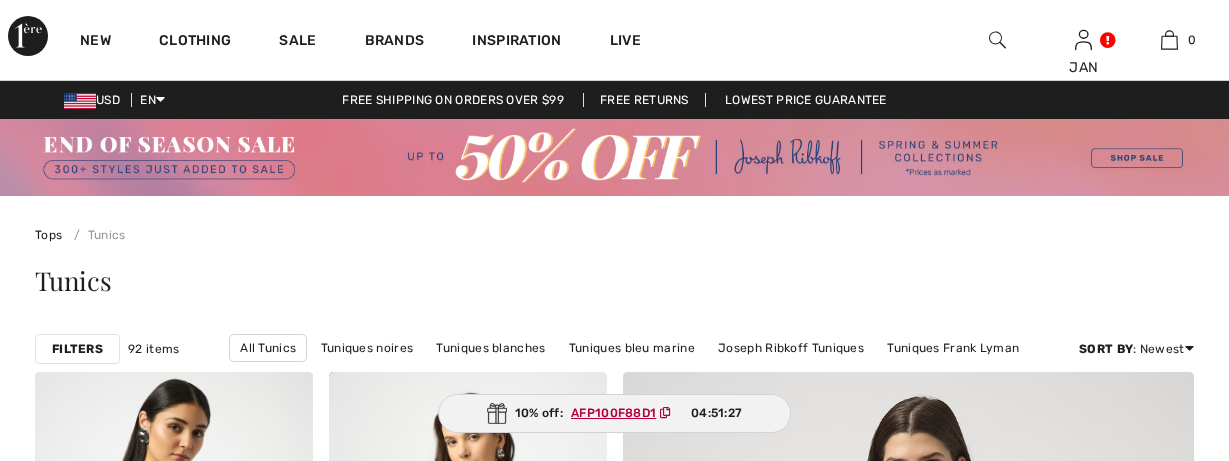scroll, scrollTop: 0, scrollLeft: 0, axis: both 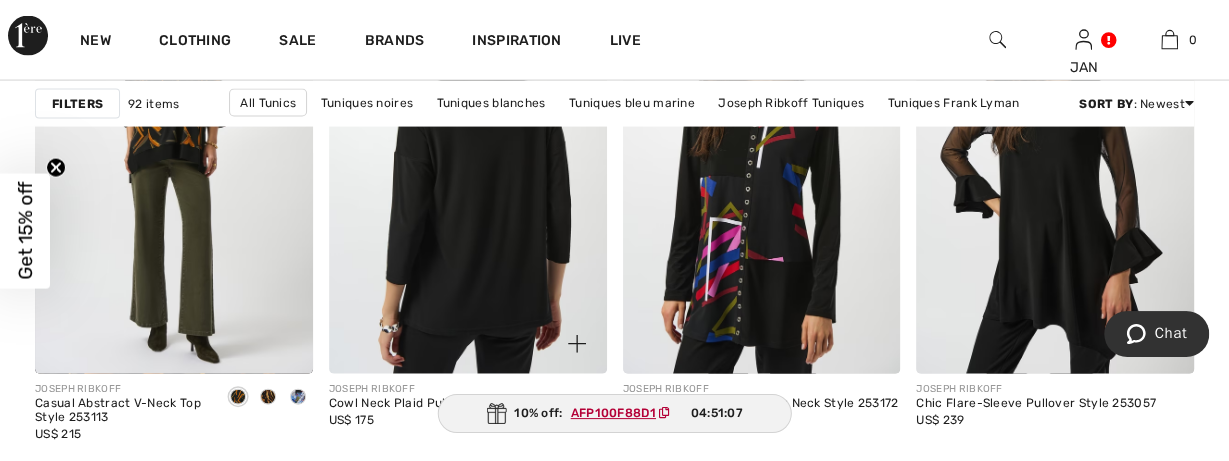 click at bounding box center [468, 166] 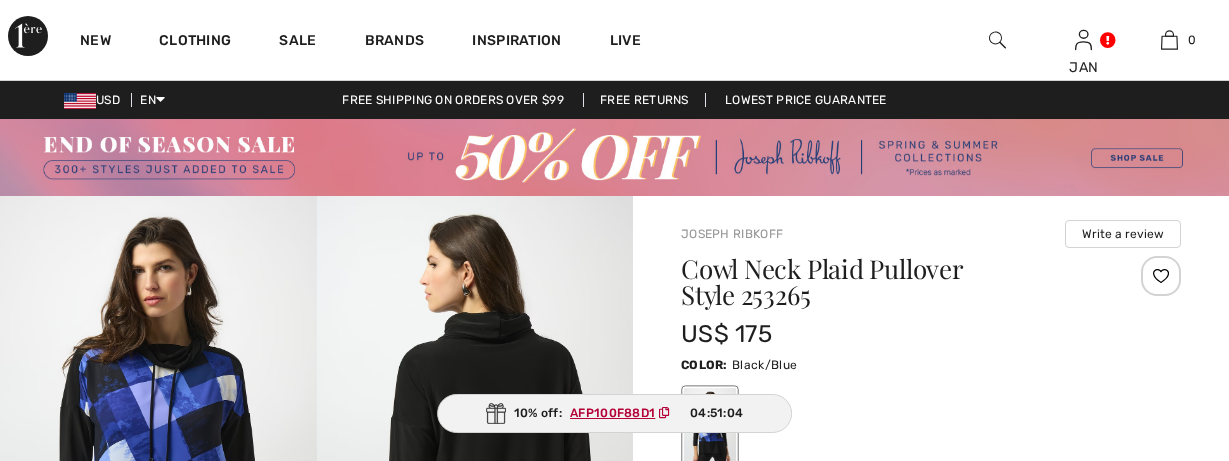 scroll, scrollTop: 0, scrollLeft: 0, axis: both 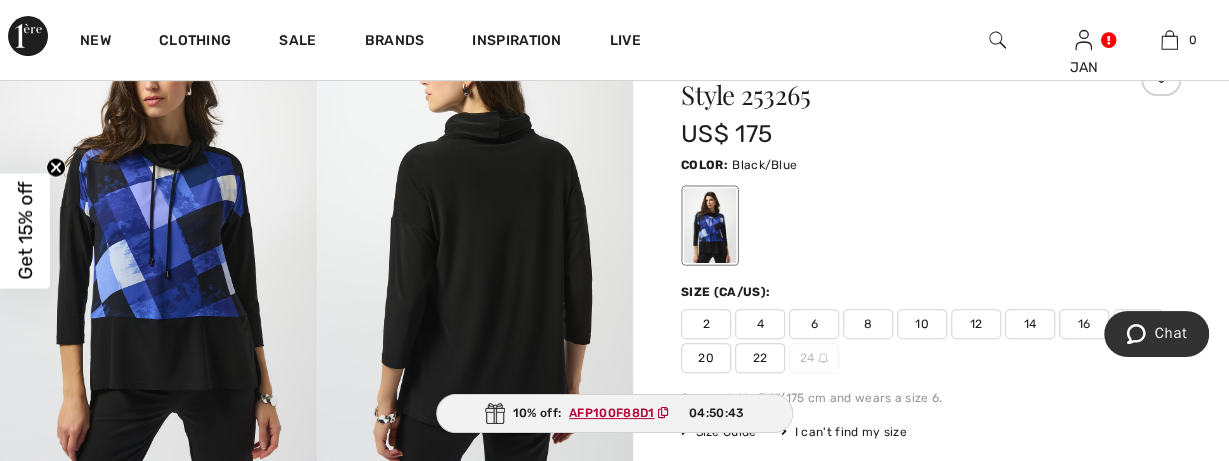 click on "16" at bounding box center [1084, 324] 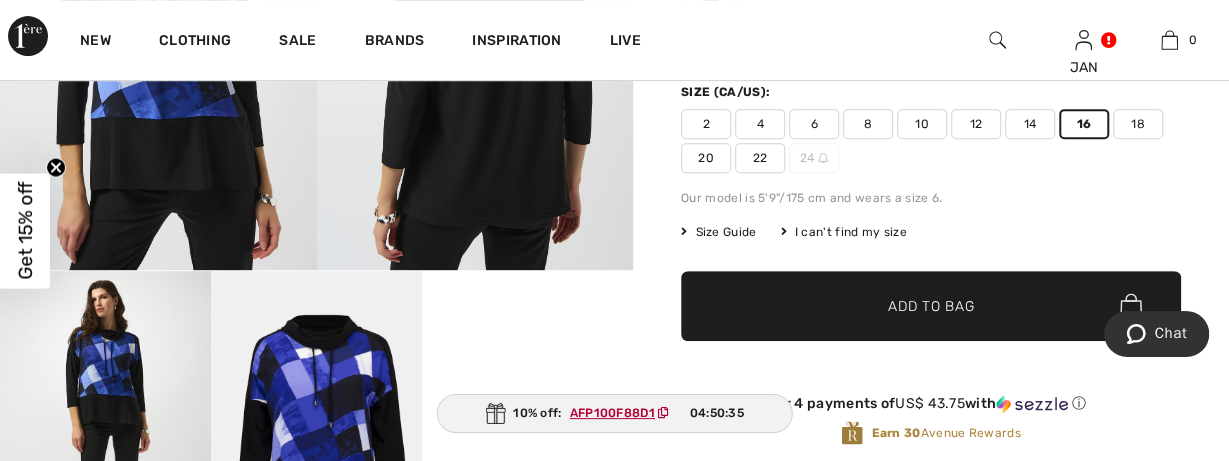 scroll, scrollTop: 600, scrollLeft: 0, axis: vertical 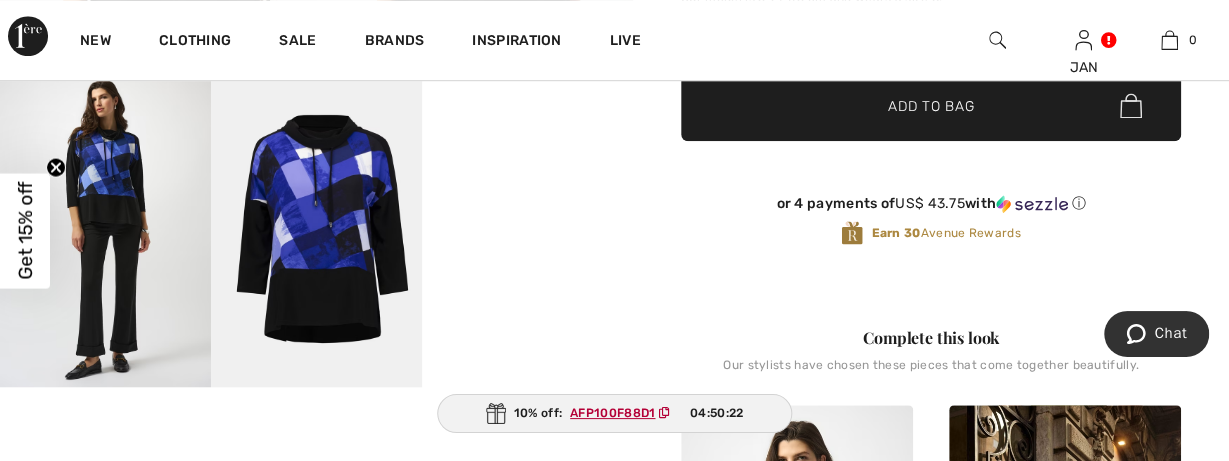 click on "Add to Bag" at bounding box center [931, 105] 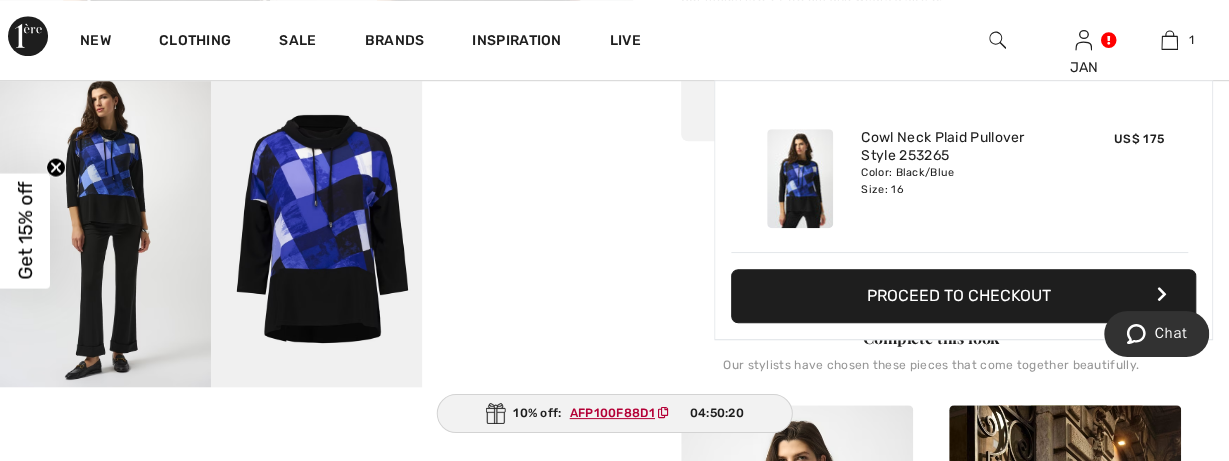 scroll, scrollTop: 0, scrollLeft: 0, axis: both 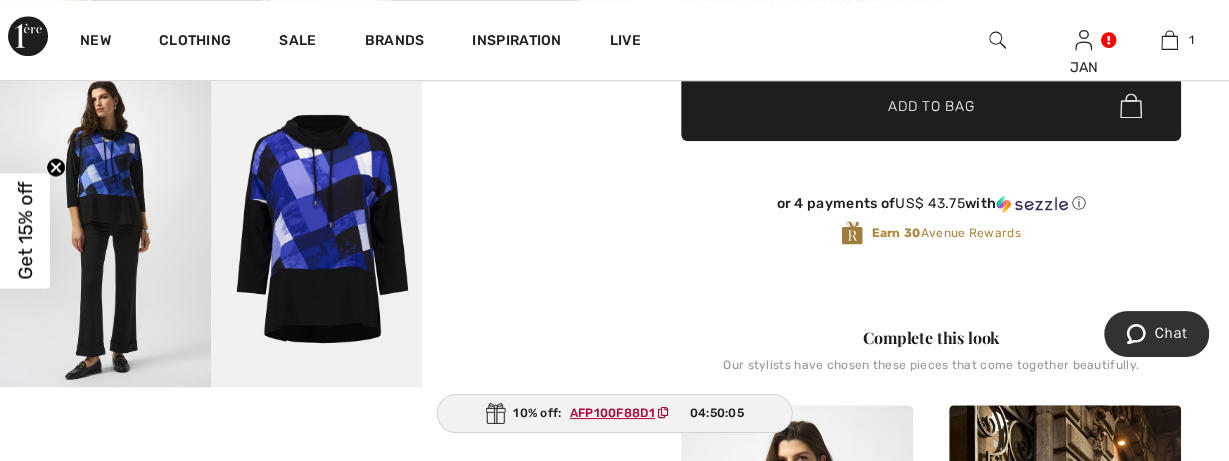 click on "AFP100F88D1" at bounding box center [612, 413] 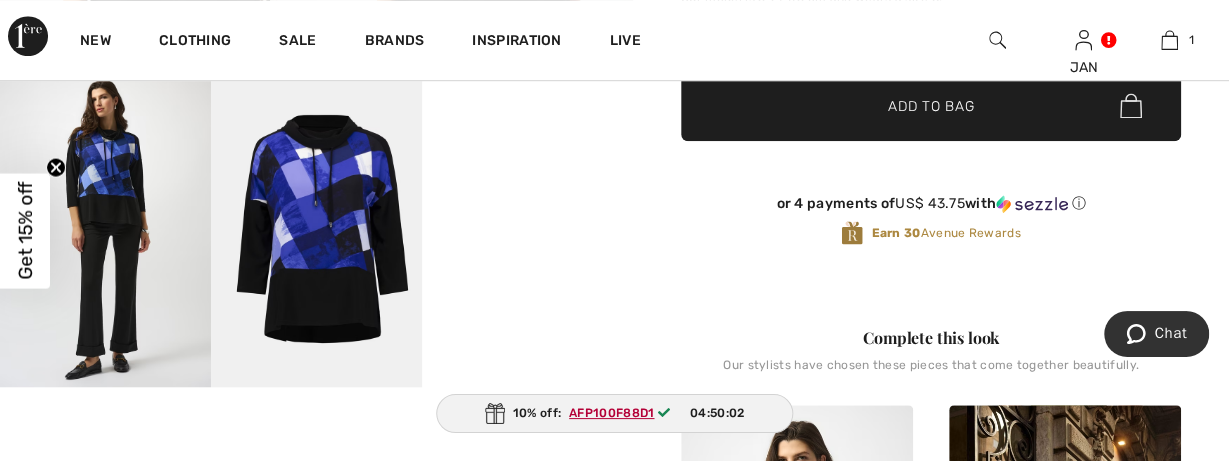 click at bounding box center [664, 413] 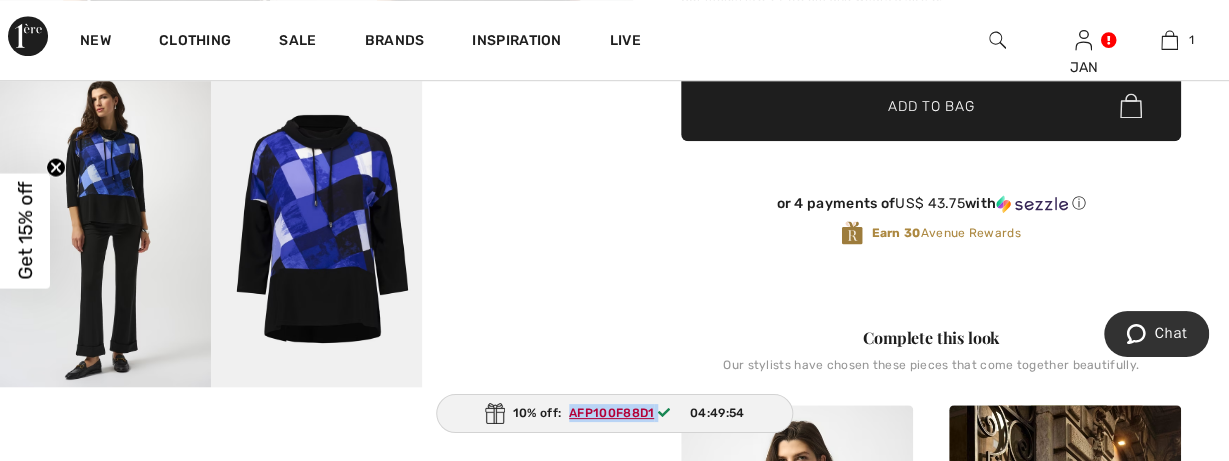 drag, startPoint x: 656, startPoint y: 410, endPoint x: 567, endPoint y: 402, distance: 89.358826 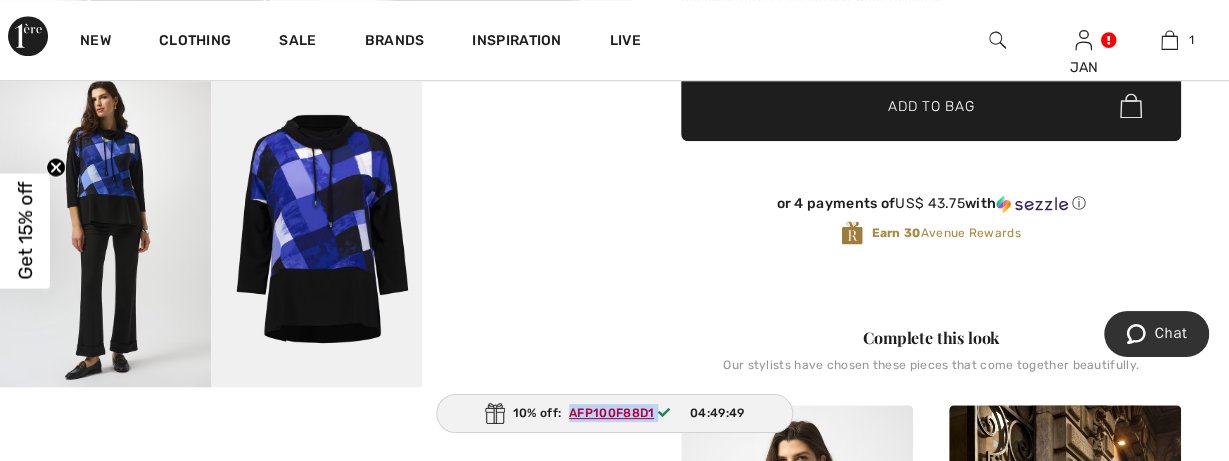 copy on "AFP100F88D1" 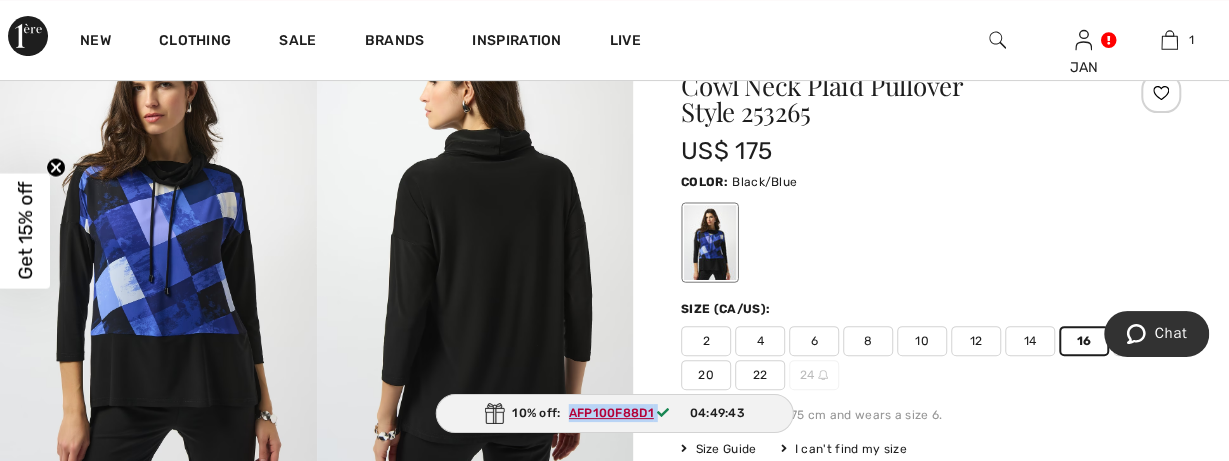 scroll, scrollTop: 142, scrollLeft: 0, axis: vertical 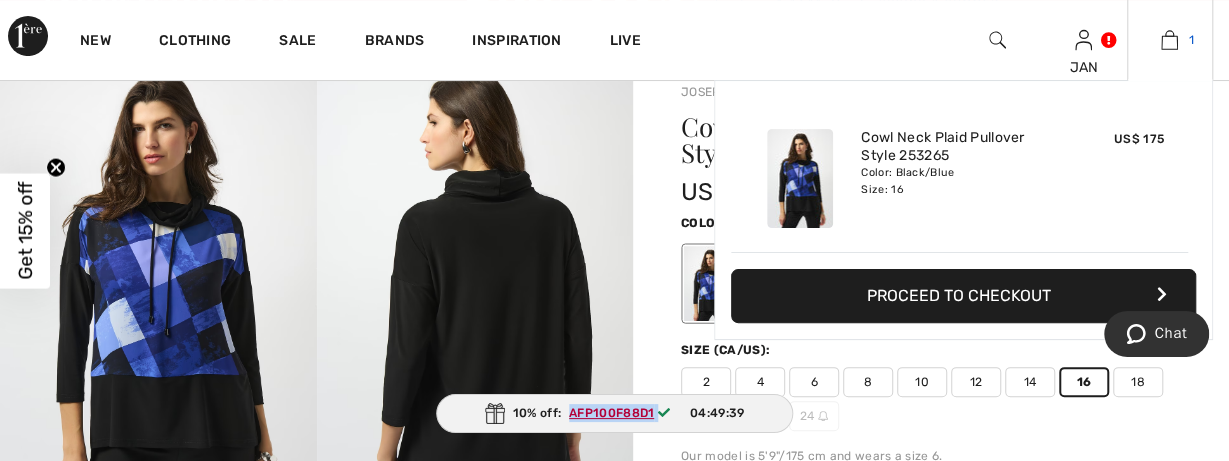 click at bounding box center [1169, 40] 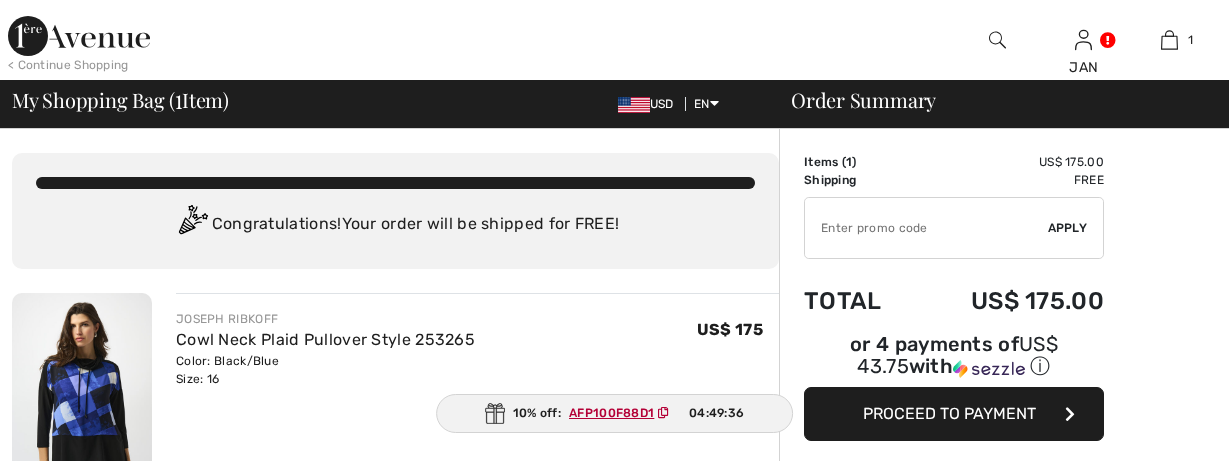 scroll, scrollTop: 0, scrollLeft: 0, axis: both 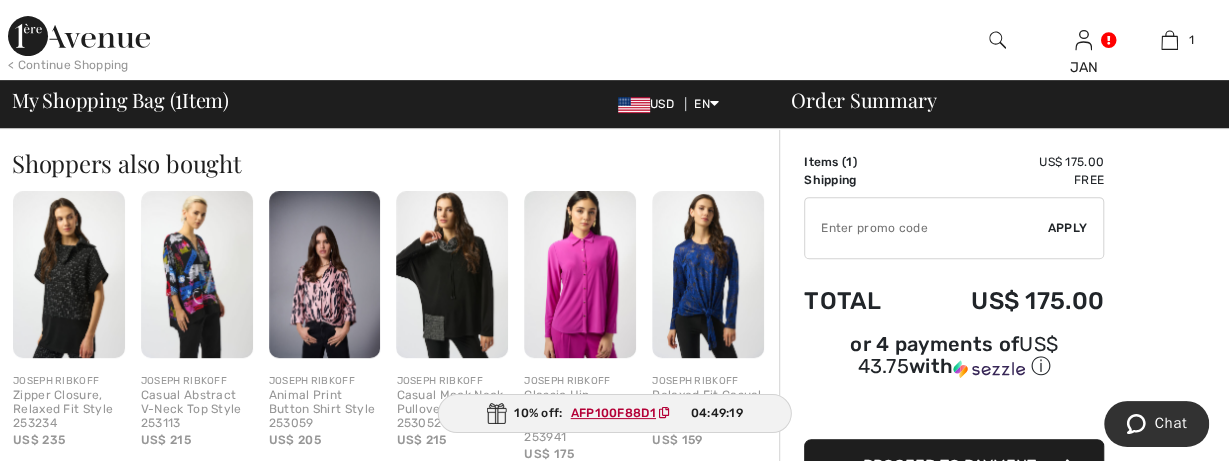 click at bounding box center [926, 228] 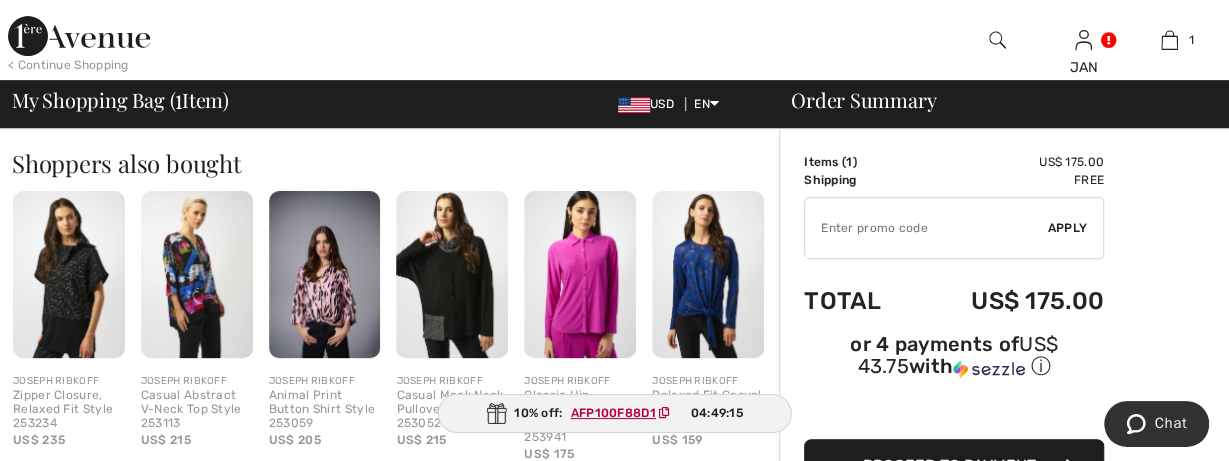 paste on "AFP100F88D1" 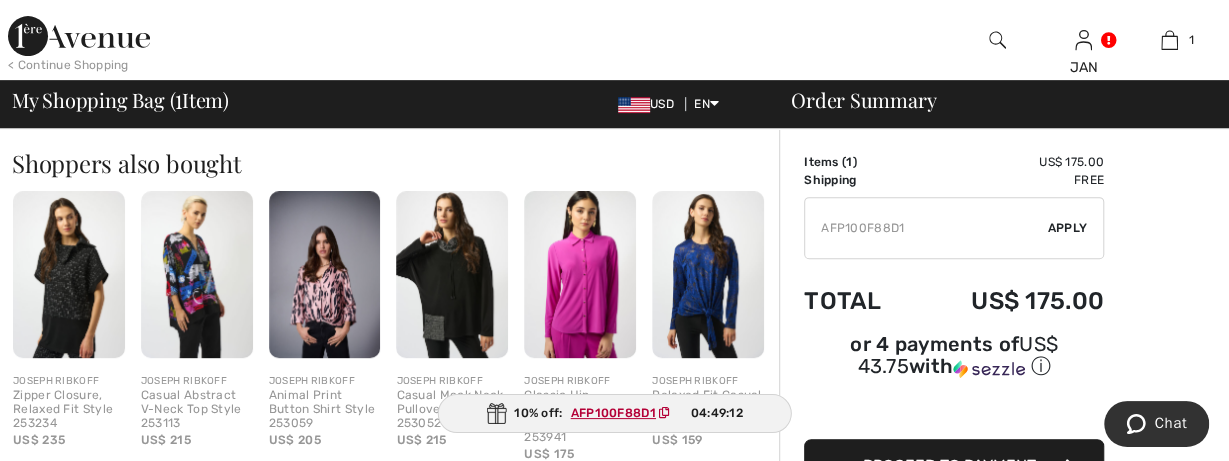 type on "AFP100F88D1" 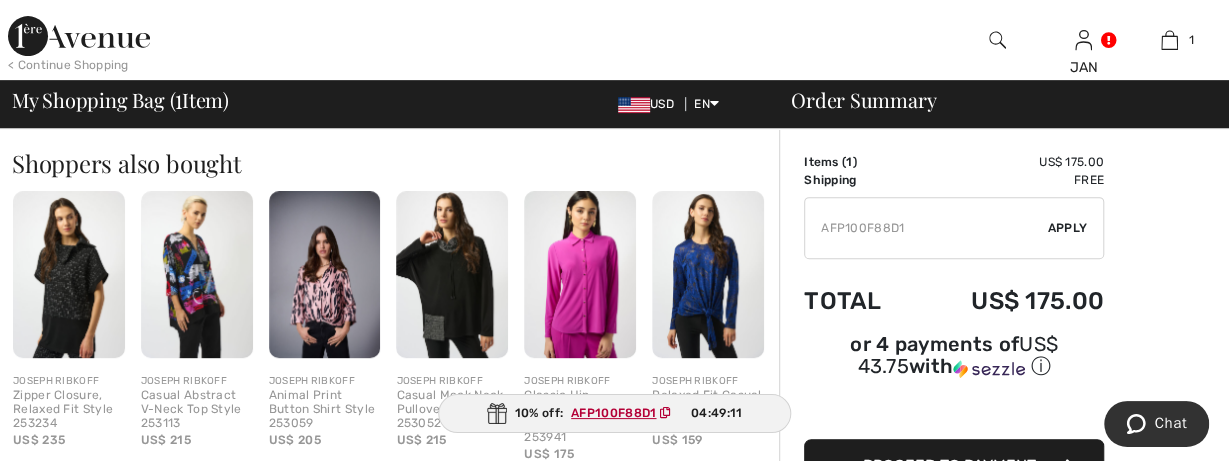 click on "Apply" at bounding box center [1068, 228] 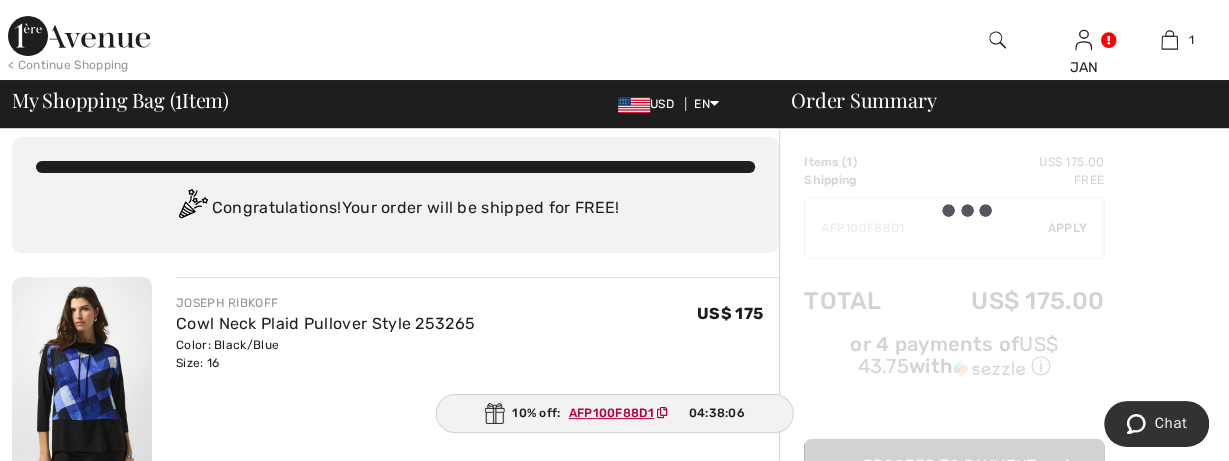 scroll, scrollTop: 0, scrollLeft: 0, axis: both 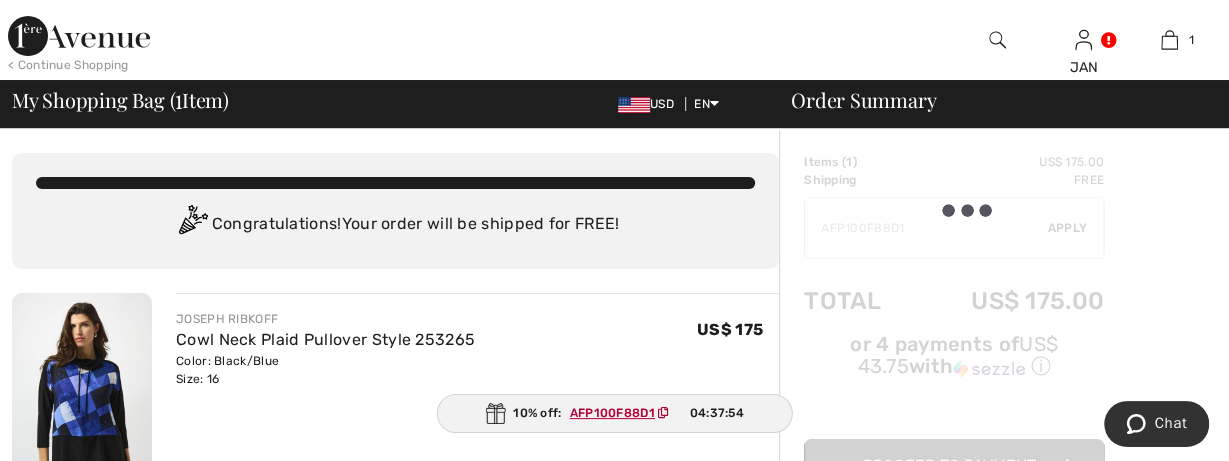 click at bounding box center [82, 398] 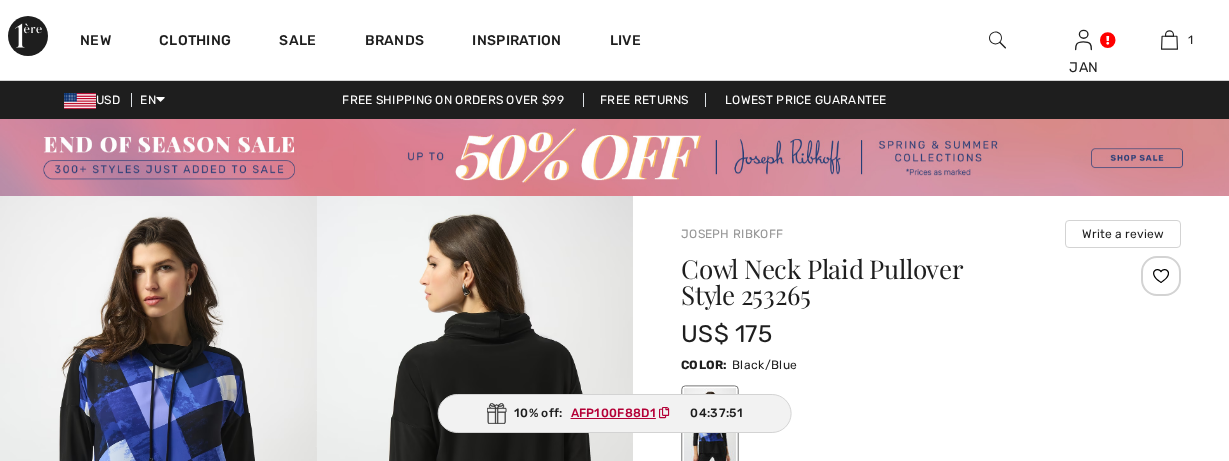 scroll, scrollTop: 0, scrollLeft: 0, axis: both 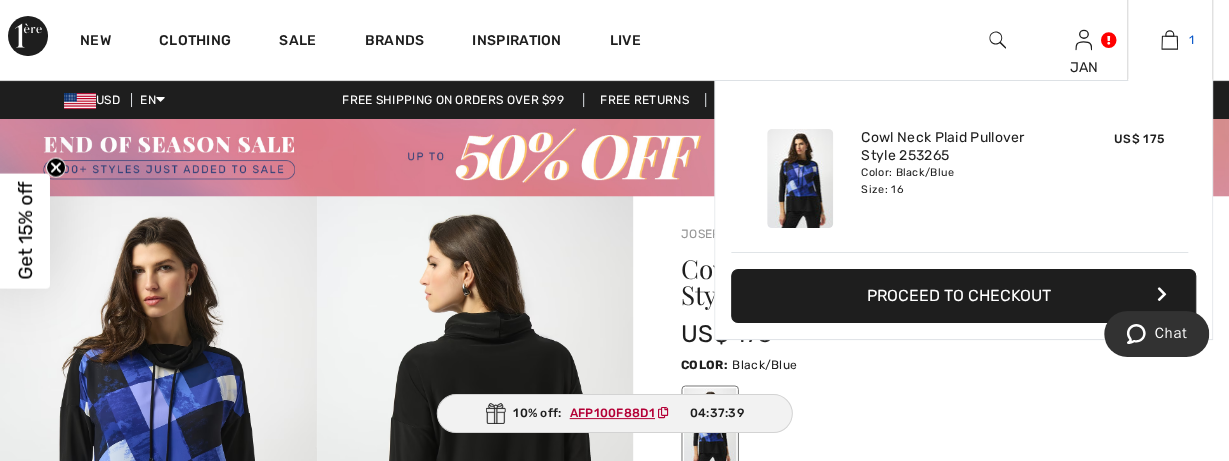 click at bounding box center (1169, 40) 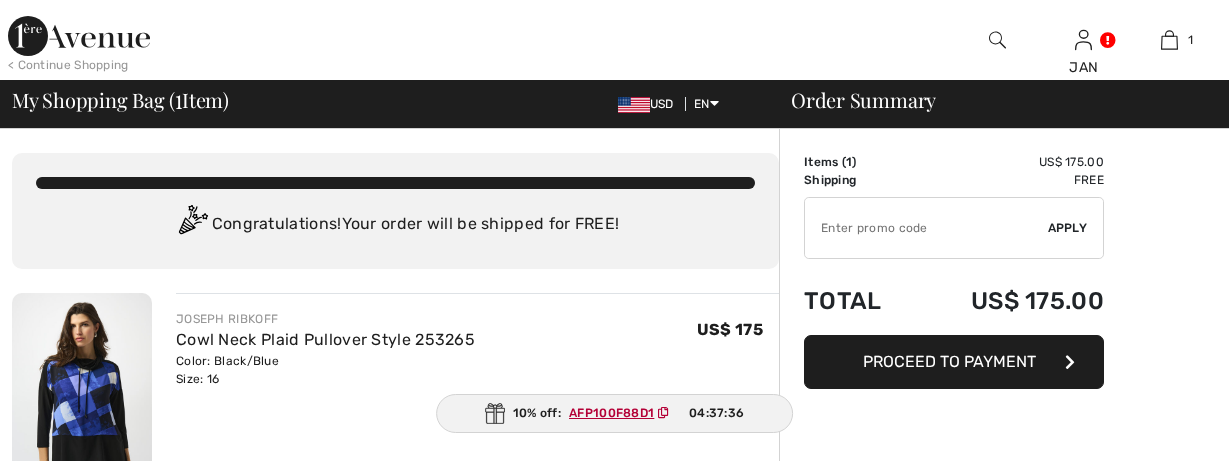 scroll, scrollTop: 0, scrollLeft: 0, axis: both 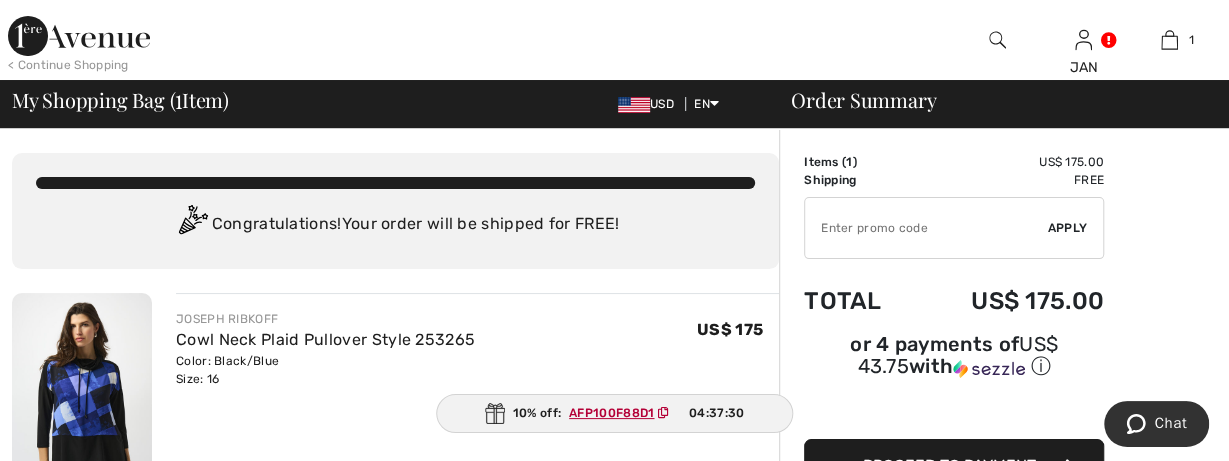 click at bounding box center (926, 228) 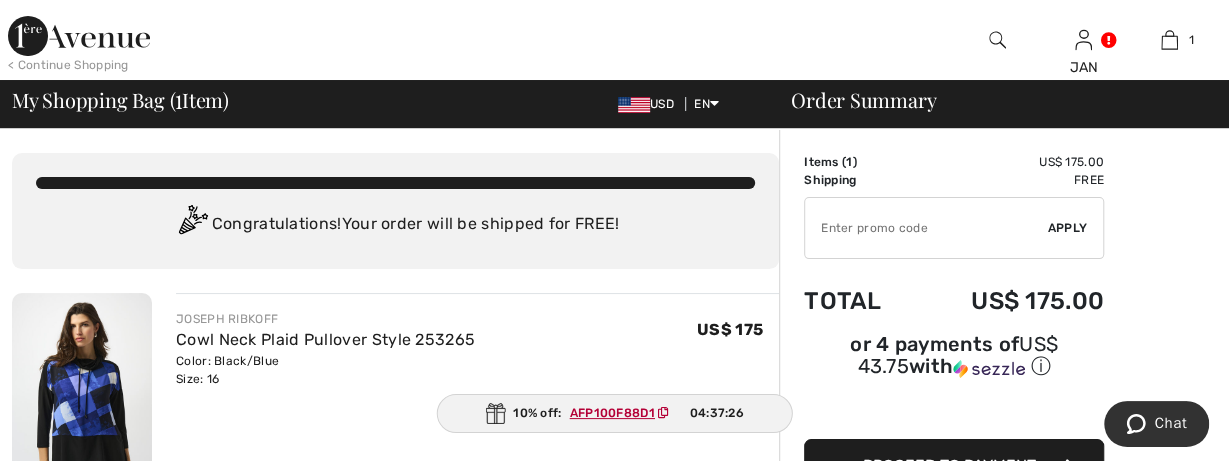 paste on "AFP100F88D1" 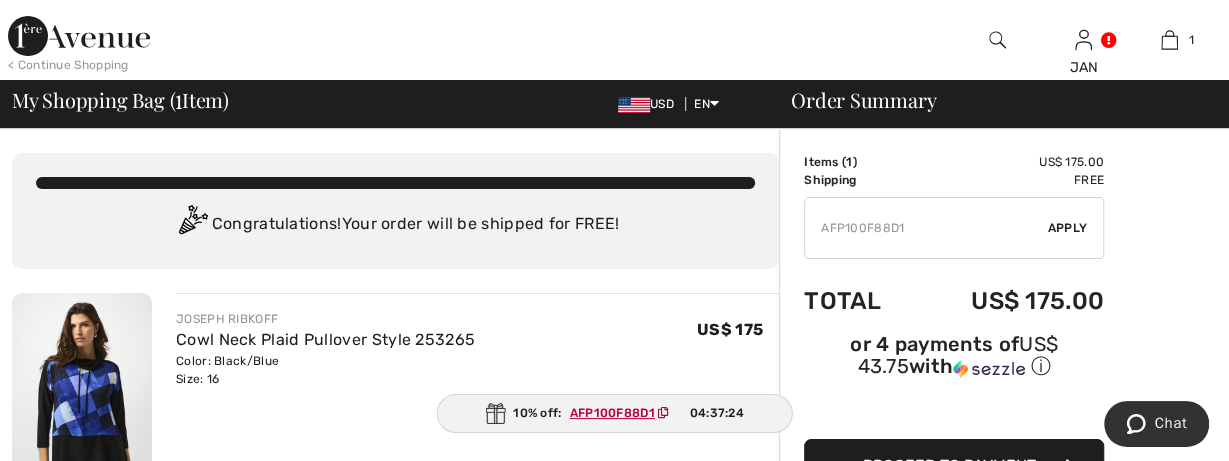 type on "AFP100F88D1" 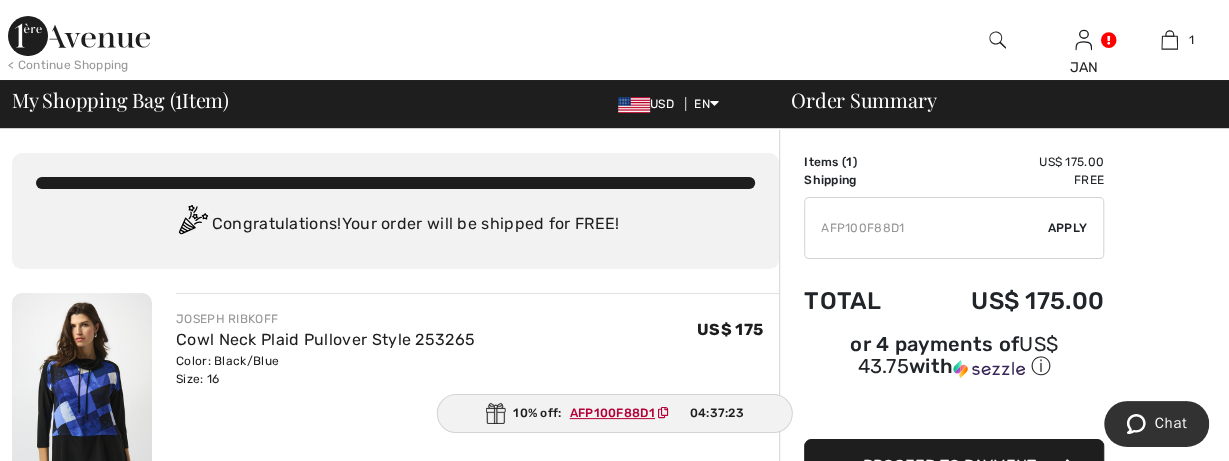 click on "Apply" at bounding box center [1068, 228] 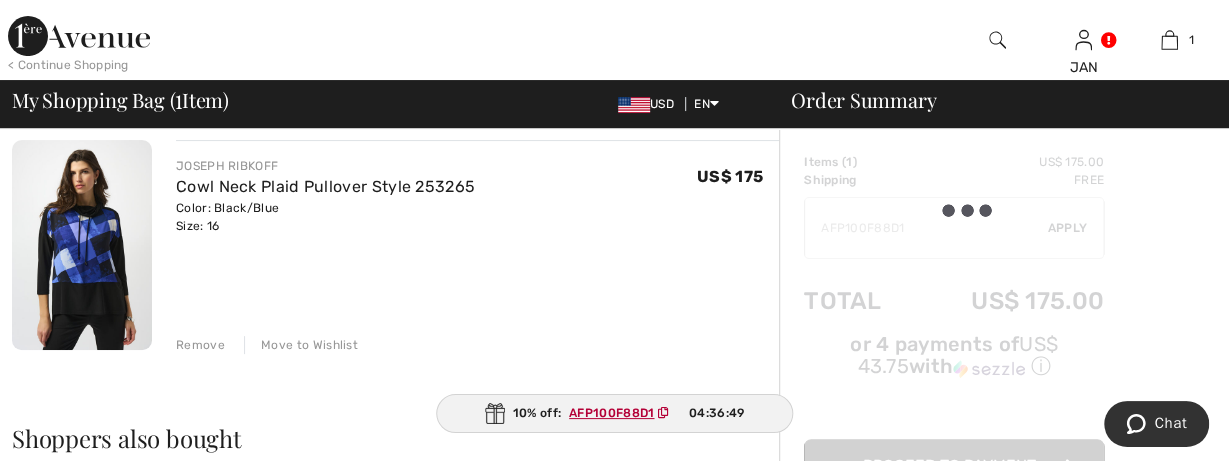 scroll, scrollTop: 0, scrollLeft: 0, axis: both 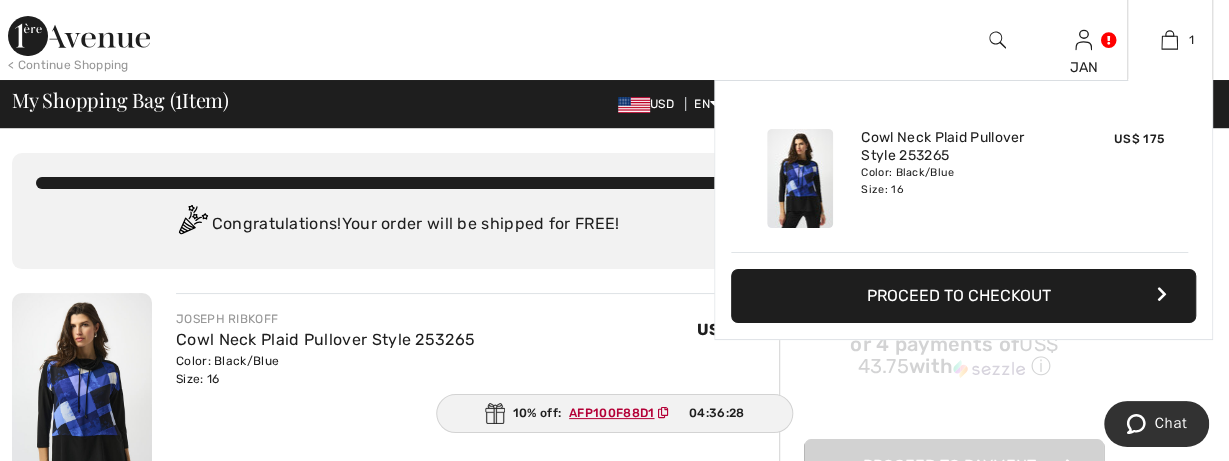 click on "Proceed to Checkout" at bounding box center [963, 296] 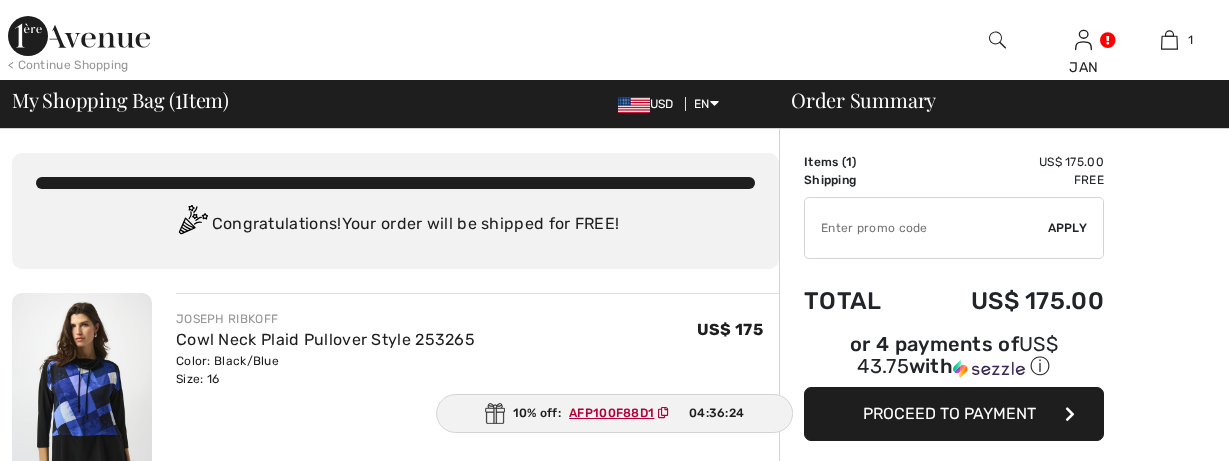 scroll, scrollTop: 0, scrollLeft: 0, axis: both 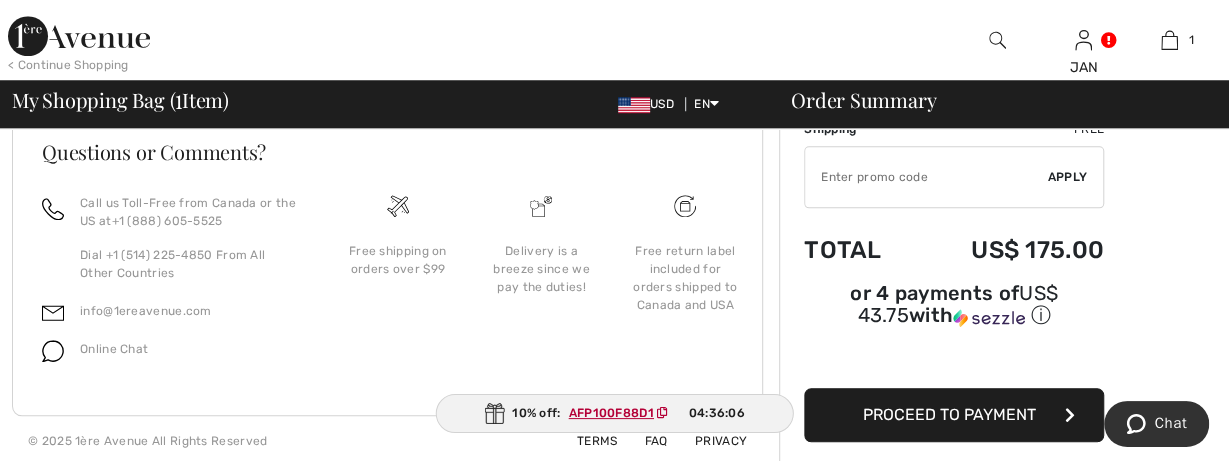click on "Proceed to Payment" at bounding box center (949, 414) 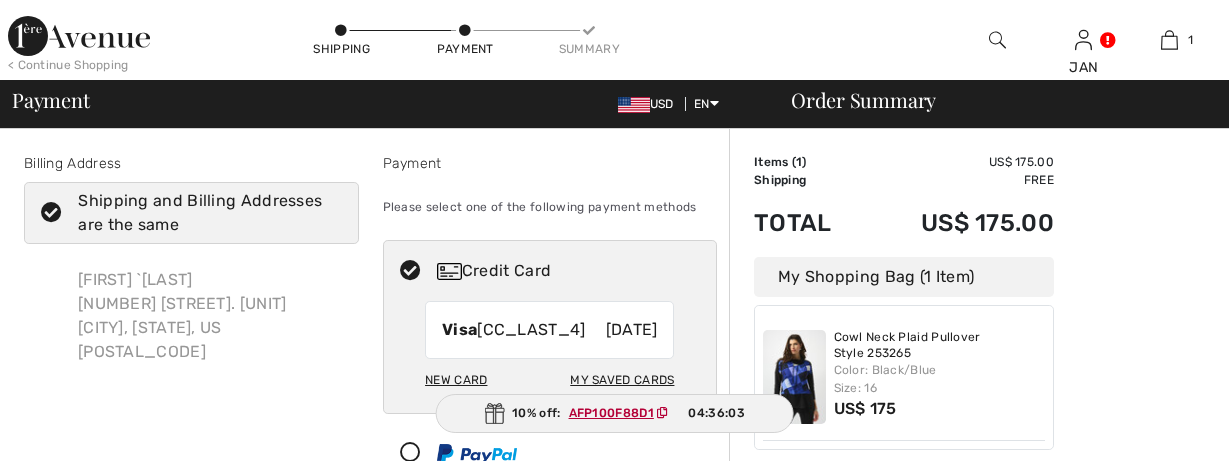scroll, scrollTop: 0, scrollLeft: 0, axis: both 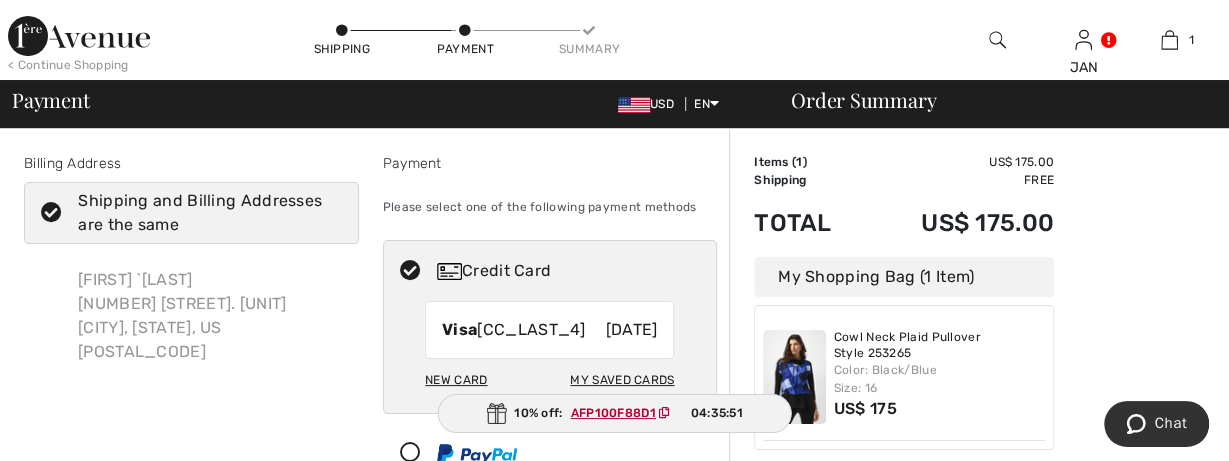 click on "New Card" at bounding box center (456, 380) 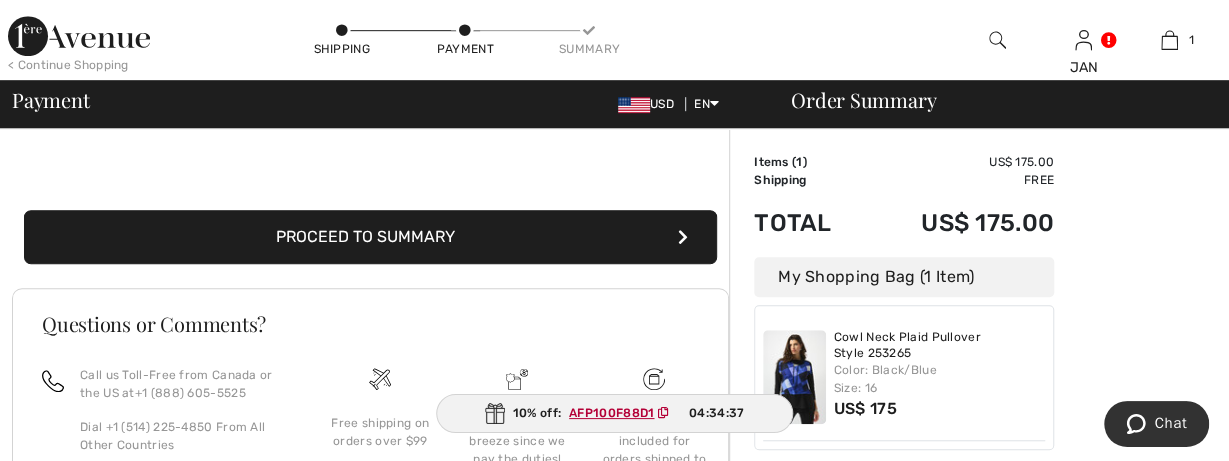 scroll, scrollTop: 600, scrollLeft: 0, axis: vertical 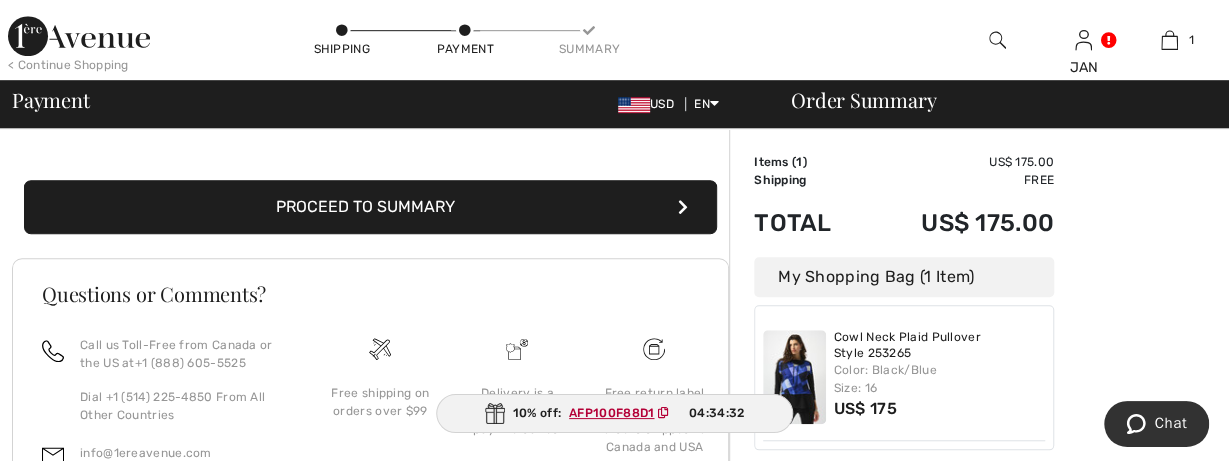 click on "Proceed to Summary" at bounding box center (370, 207) 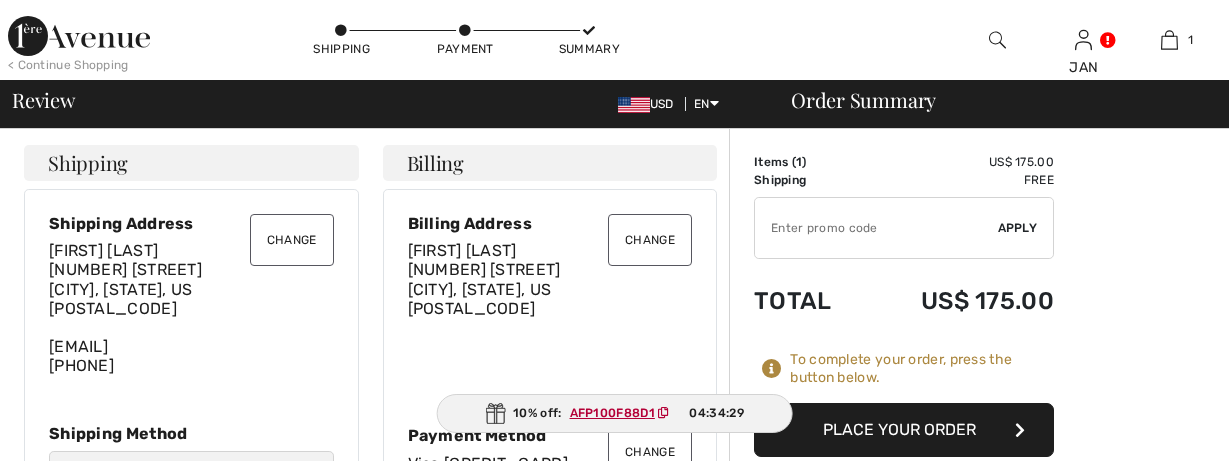 scroll, scrollTop: 0, scrollLeft: 0, axis: both 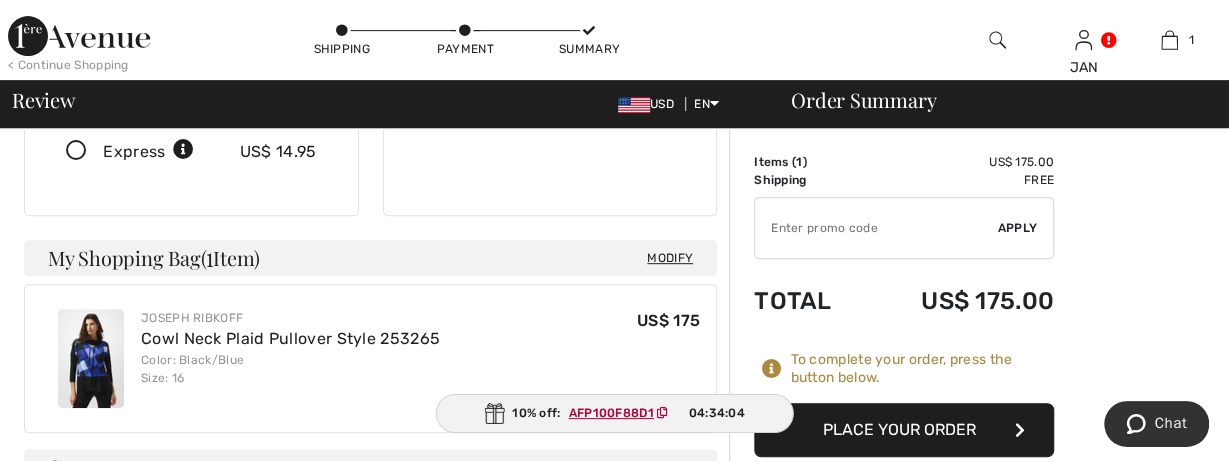 click at bounding box center (876, 228) 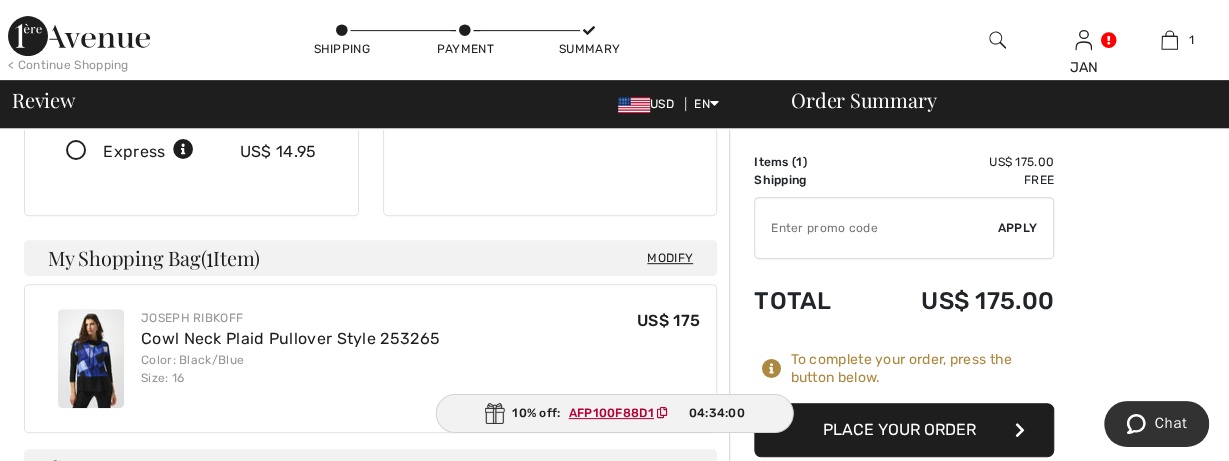 paste on "AFP100F88D1" 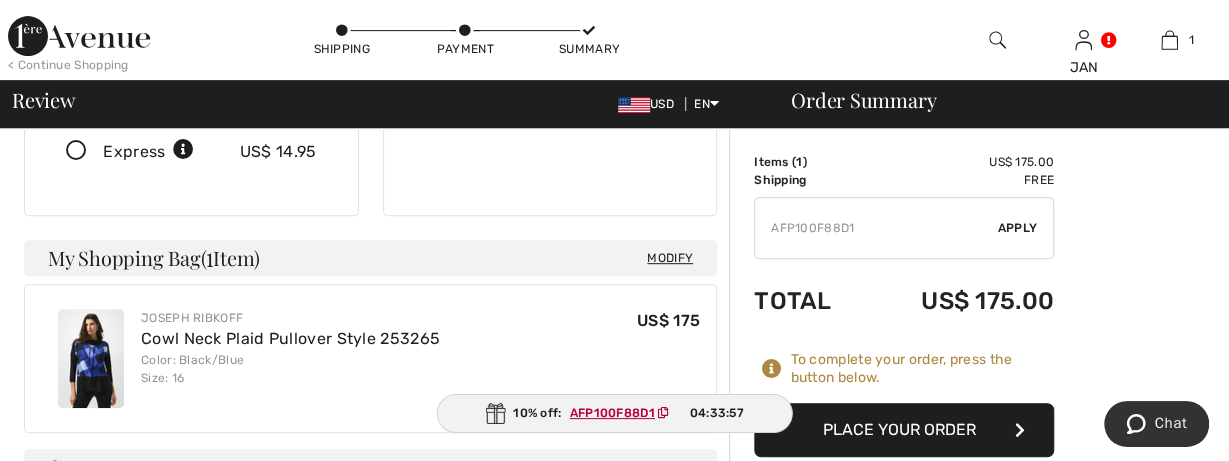 type on "AFP100F88D1" 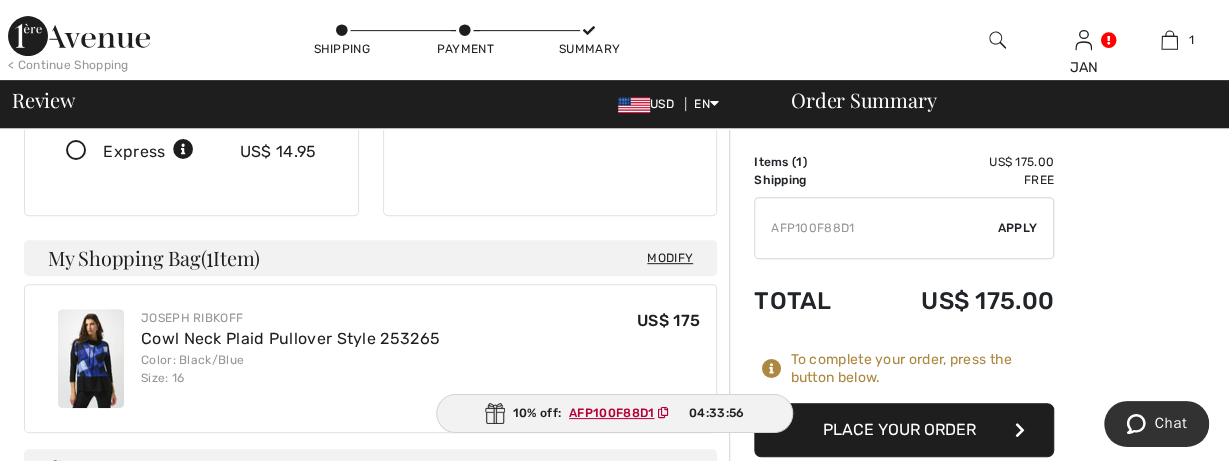 click on "Apply" at bounding box center (1018, 228) 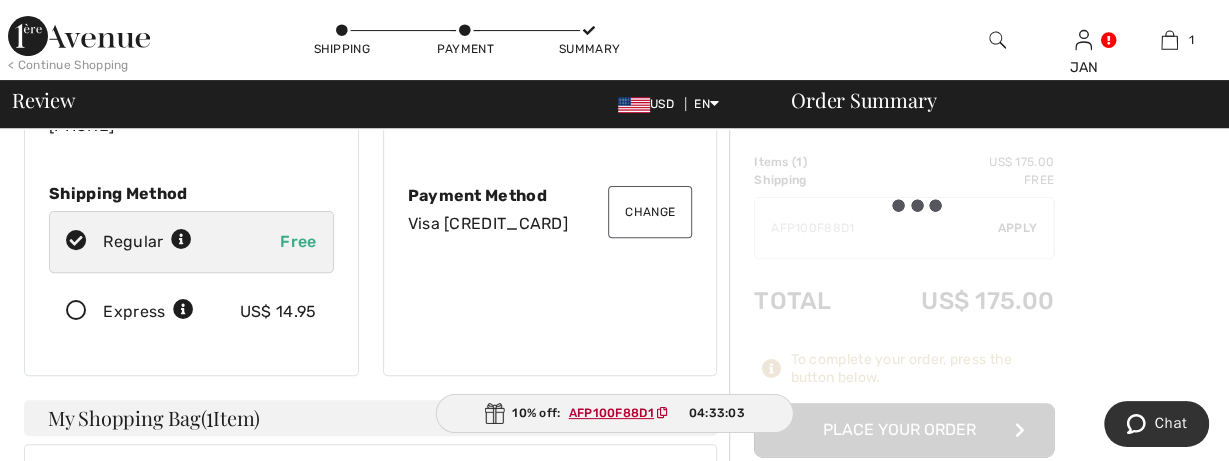 scroll, scrollTop: 238, scrollLeft: 0, axis: vertical 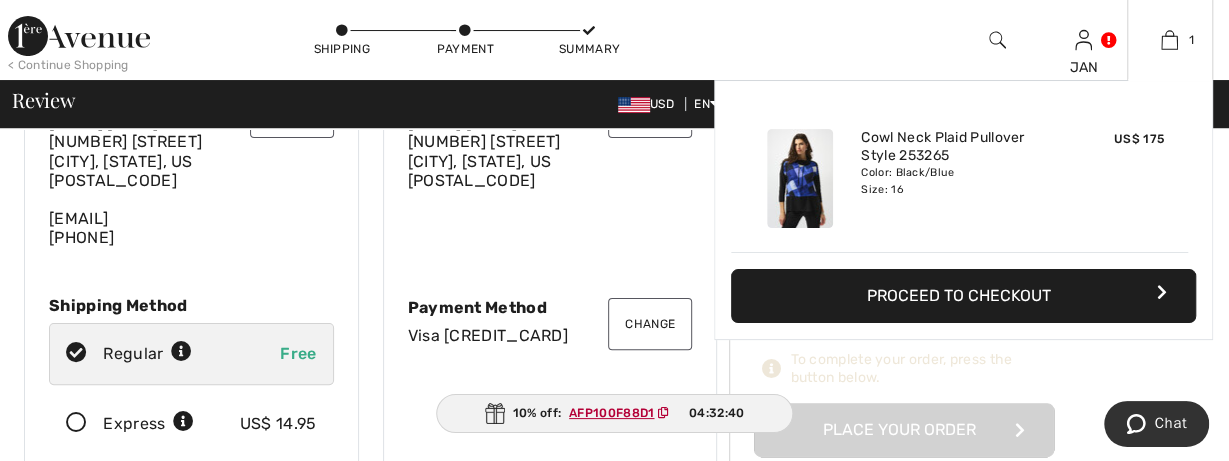 click at bounding box center [800, 178] 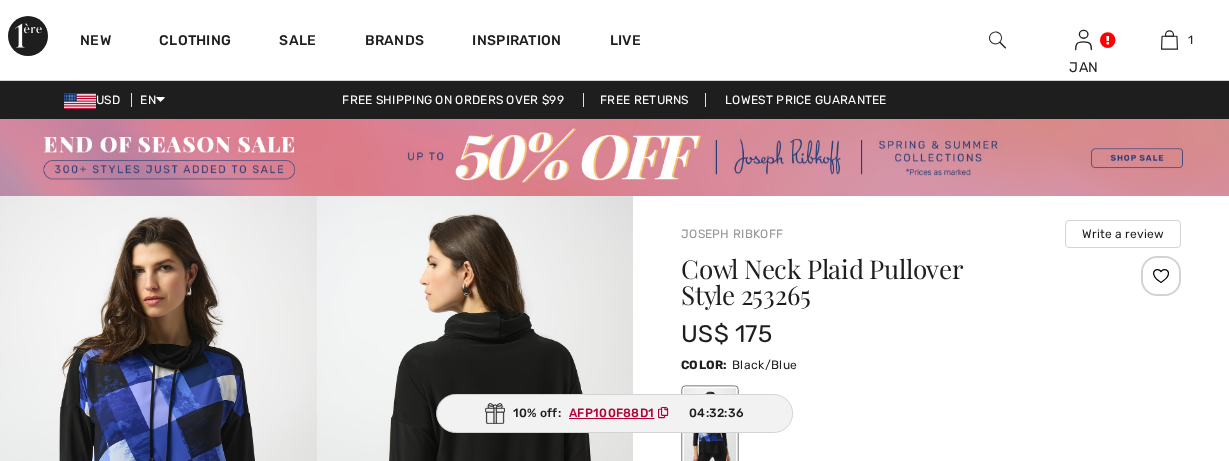 scroll, scrollTop: 0, scrollLeft: 0, axis: both 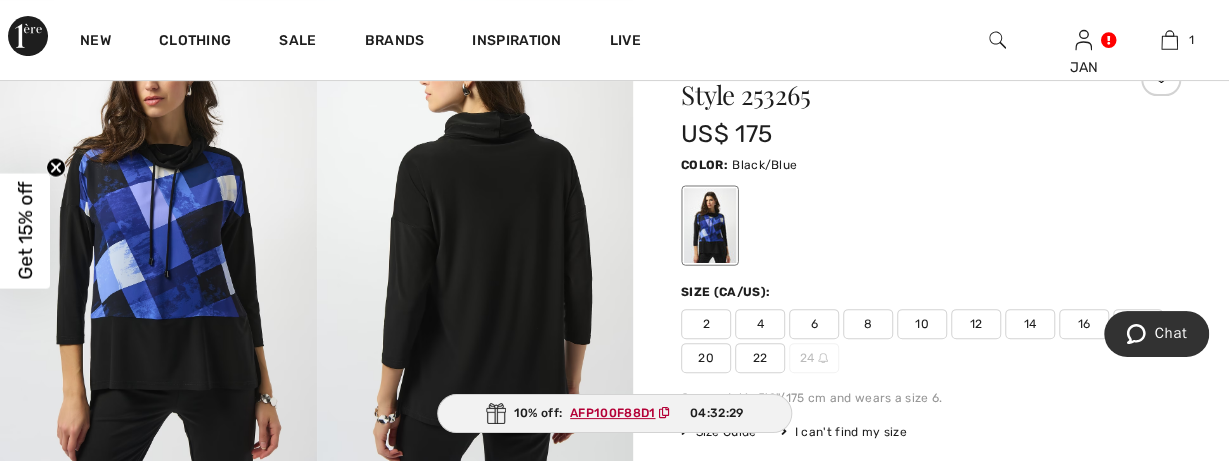 click at bounding box center [158, 233] 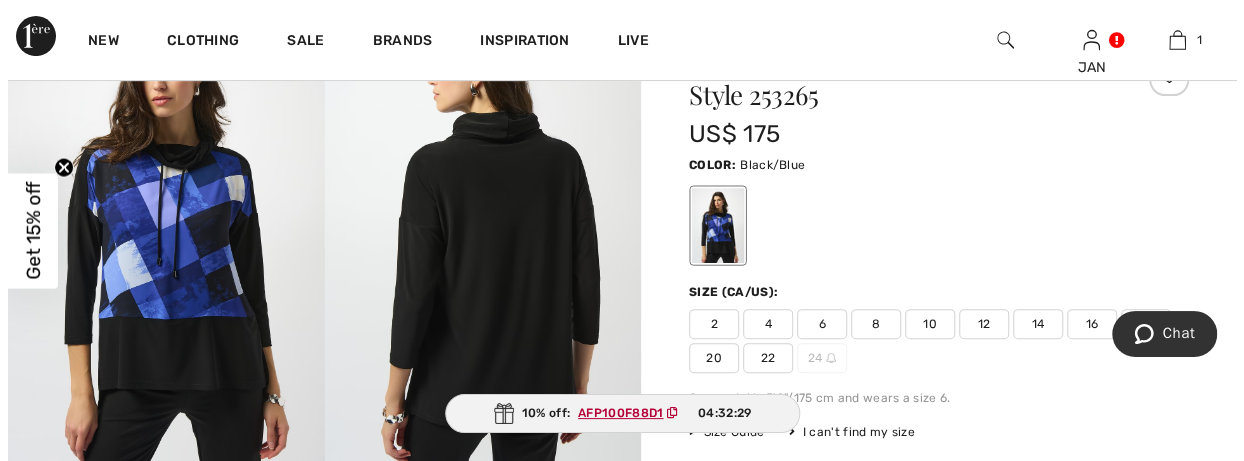 scroll, scrollTop: 201, scrollLeft: 0, axis: vertical 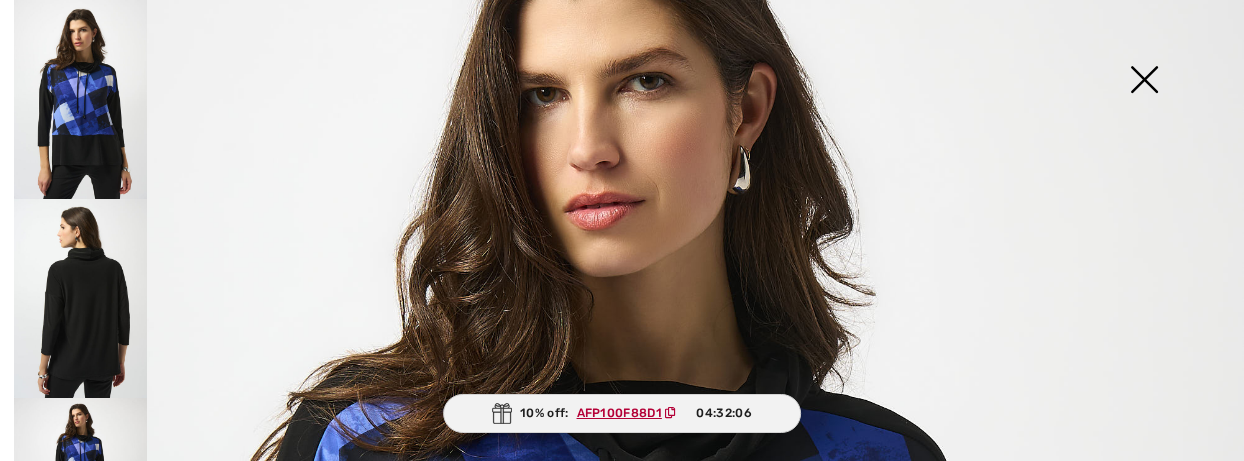 click at bounding box center (1144, 81) 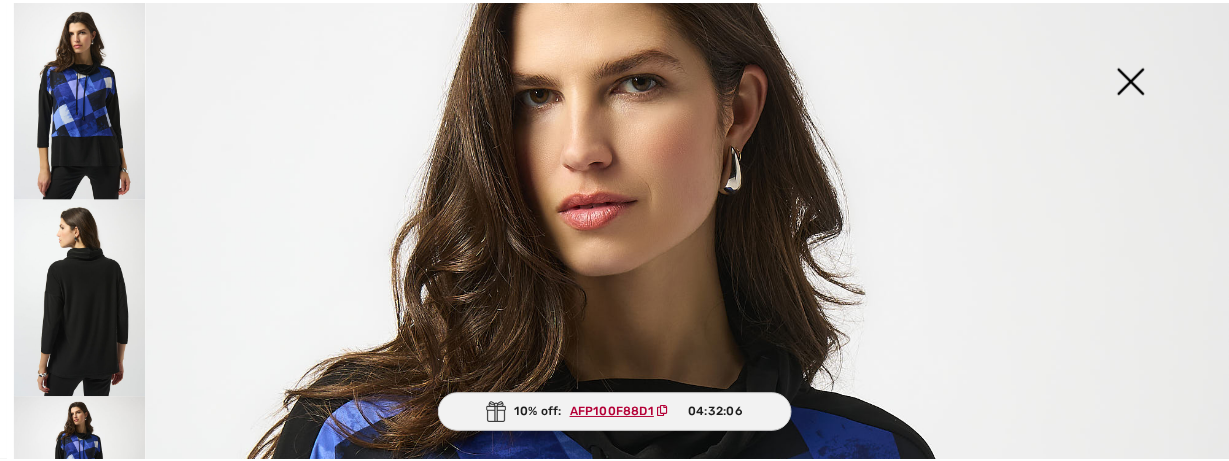 scroll, scrollTop: 200, scrollLeft: 0, axis: vertical 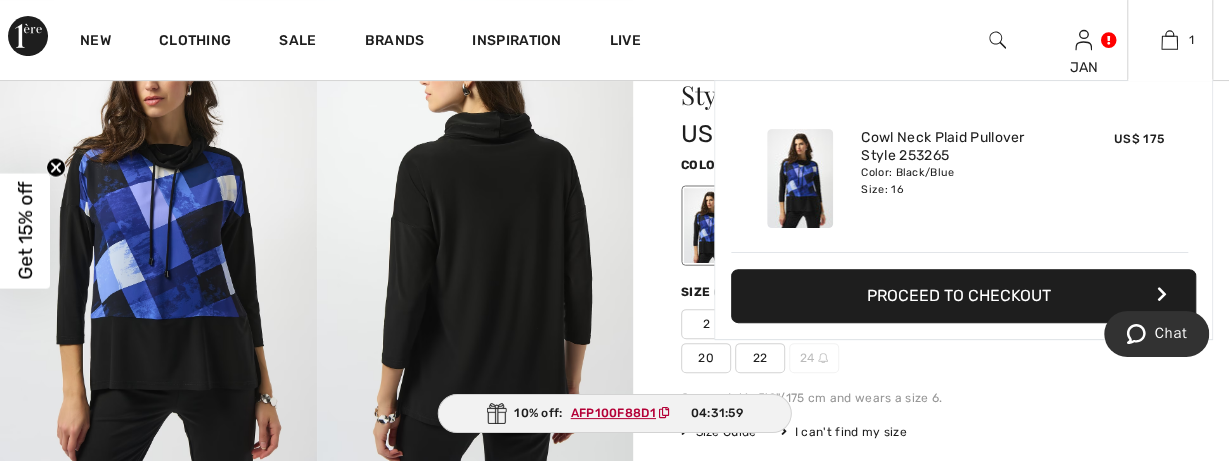 click on "Proceed to Checkout" at bounding box center (963, 296) 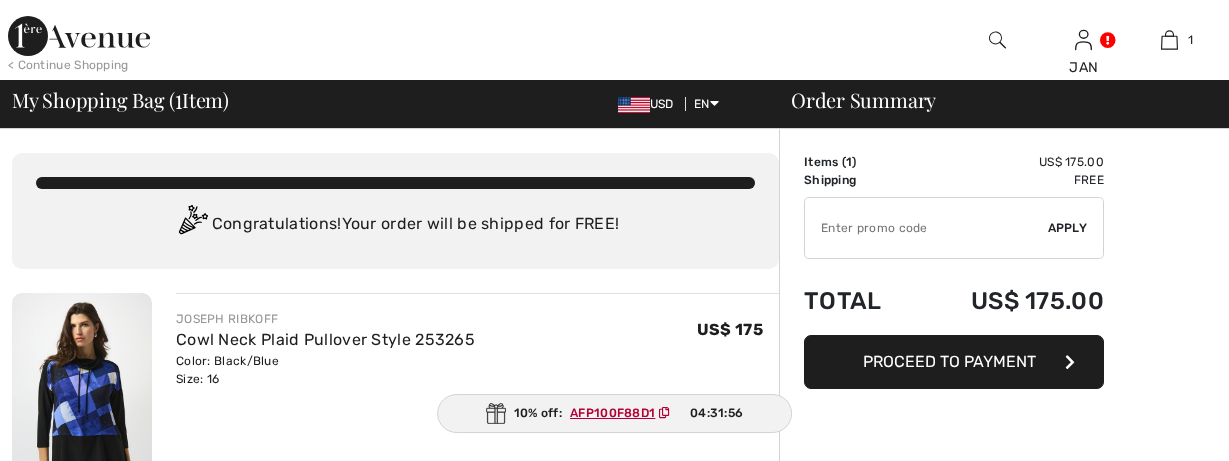 scroll, scrollTop: 0, scrollLeft: 0, axis: both 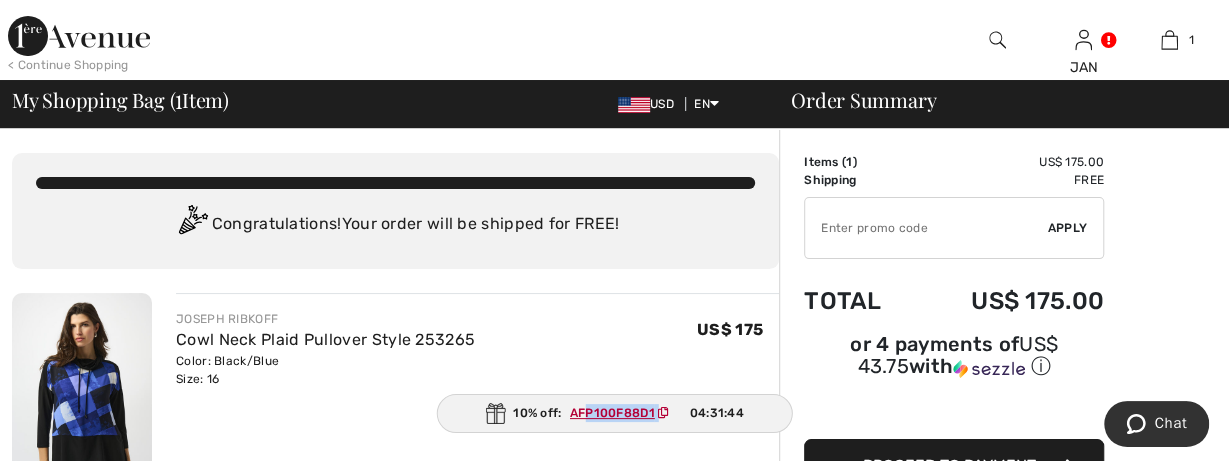 drag, startPoint x: 673, startPoint y: 408, endPoint x: 588, endPoint y: 404, distance: 85.09406 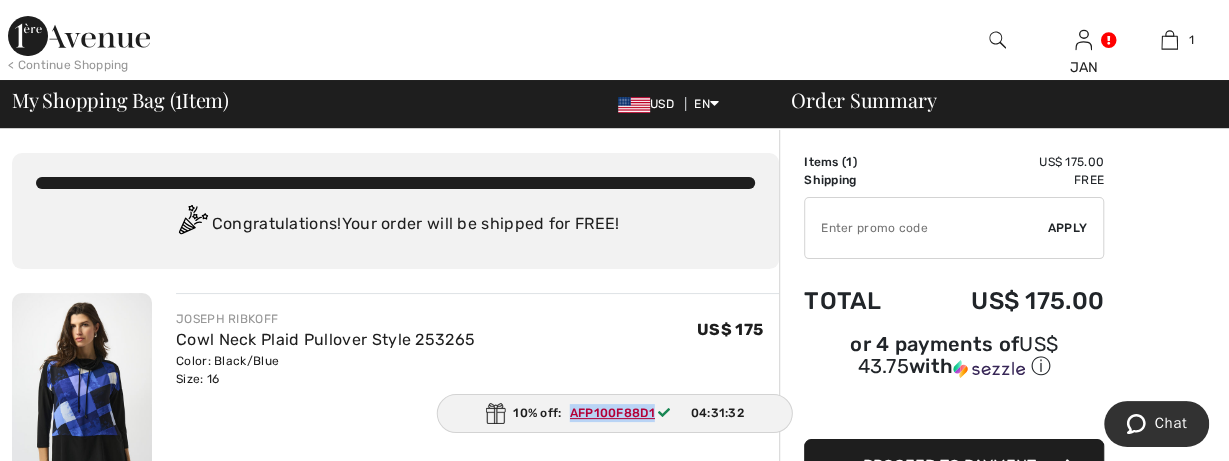drag, startPoint x: 567, startPoint y: 414, endPoint x: 656, endPoint y: 416, distance: 89.02247 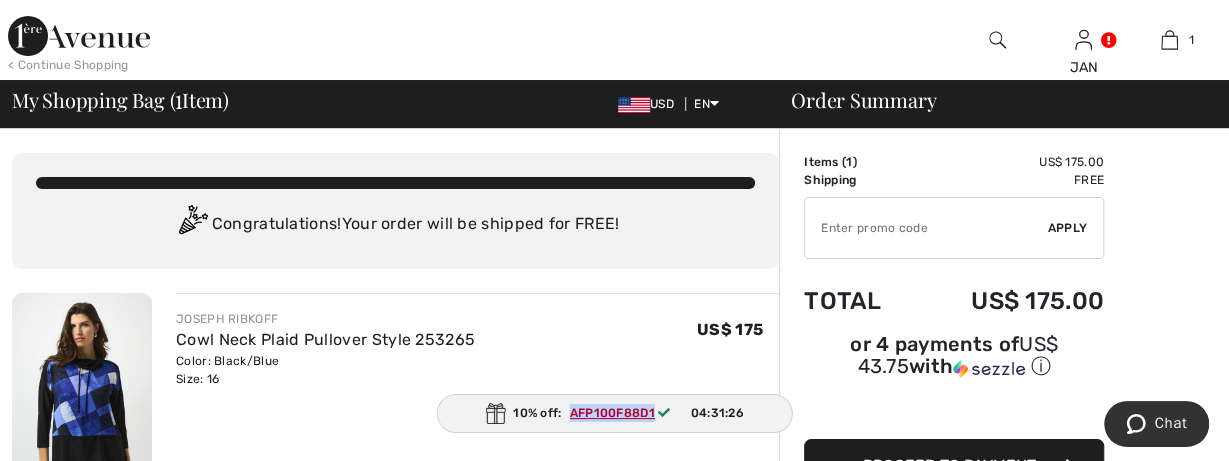 copy on "AFP100F88D1" 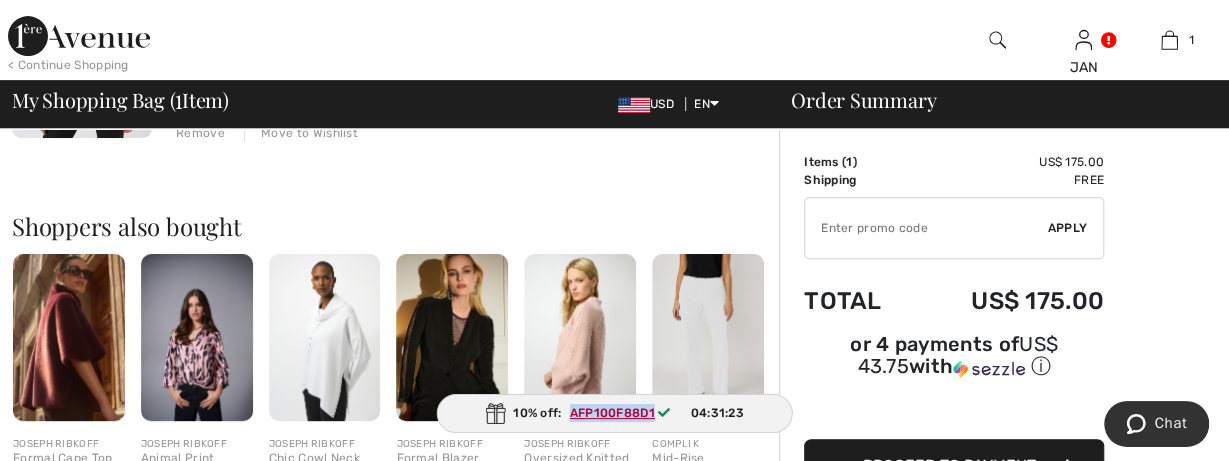 scroll, scrollTop: 400, scrollLeft: 0, axis: vertical 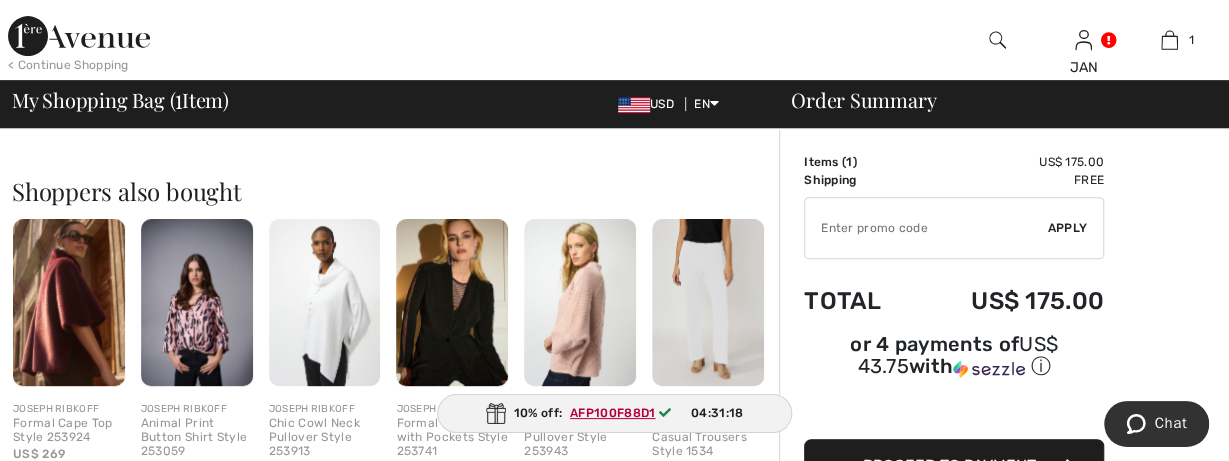 click at bounding box center (926, 228) 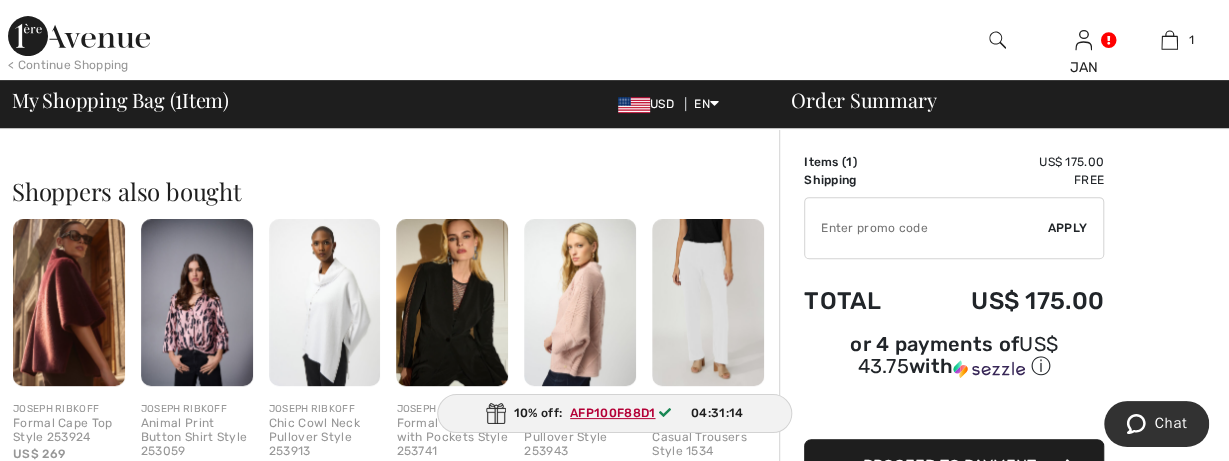 paste on "AFP100F88D1" 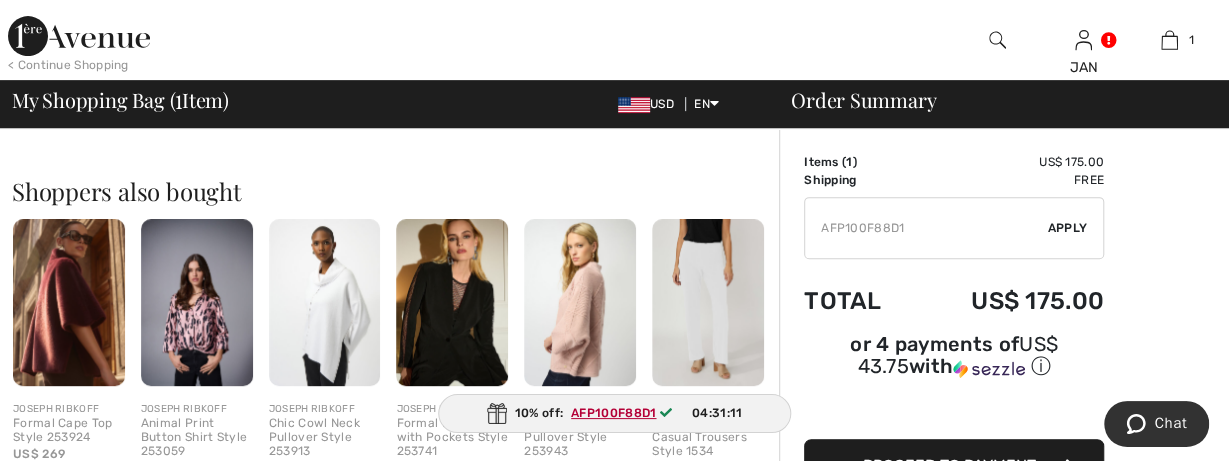 type on "AFP100F88D1" 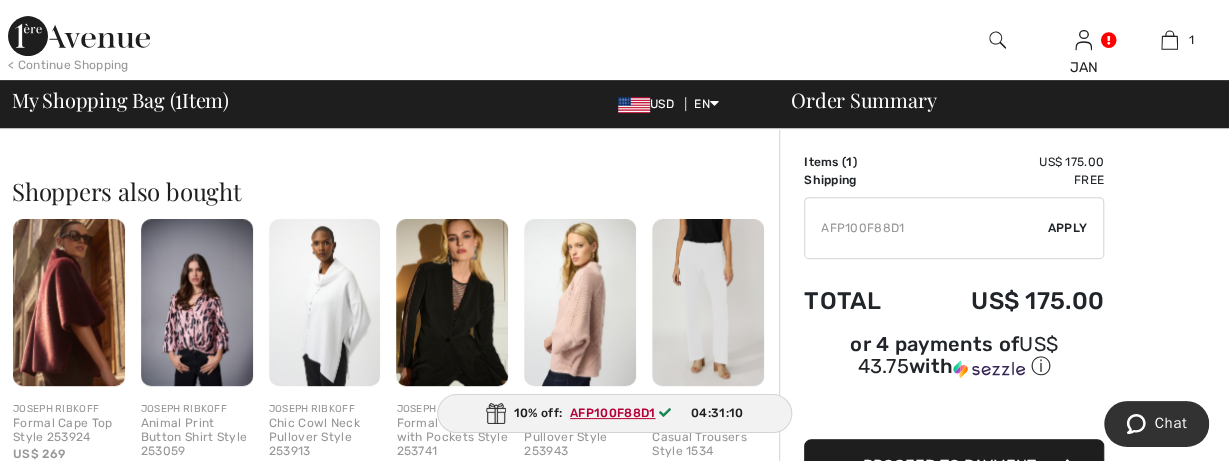 click on "Apply" at bounding box center (1068, 228) 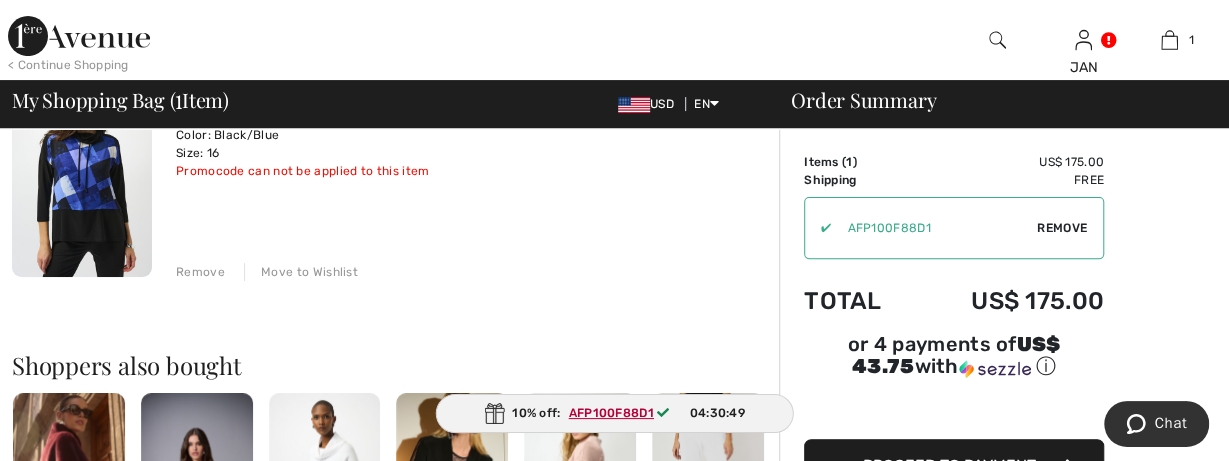 scroll, scrollTop: 400, scrollLeft: 0, axis: vertical 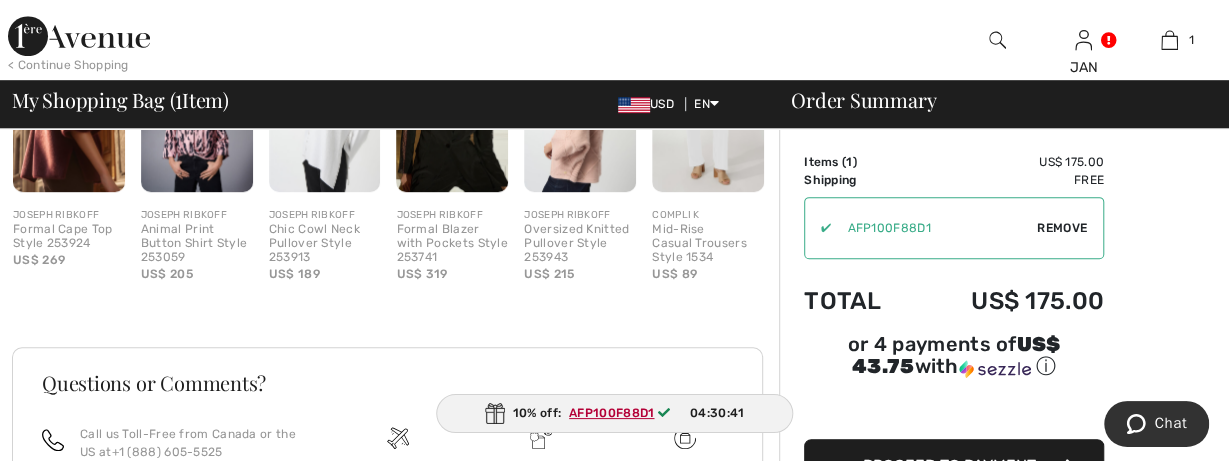 click on "Remove" at bounding box center [1062, 228] 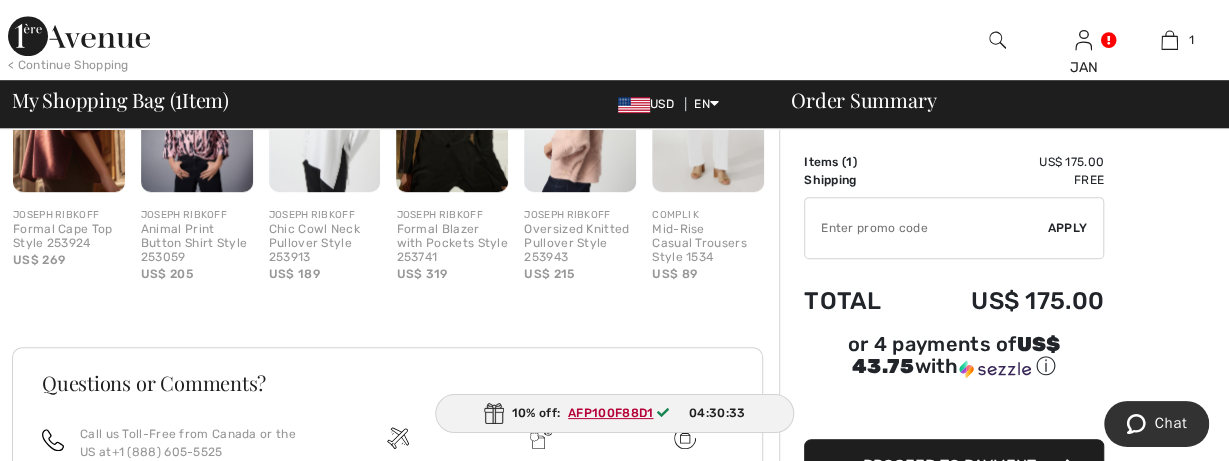paste on "AFP100F88D1" 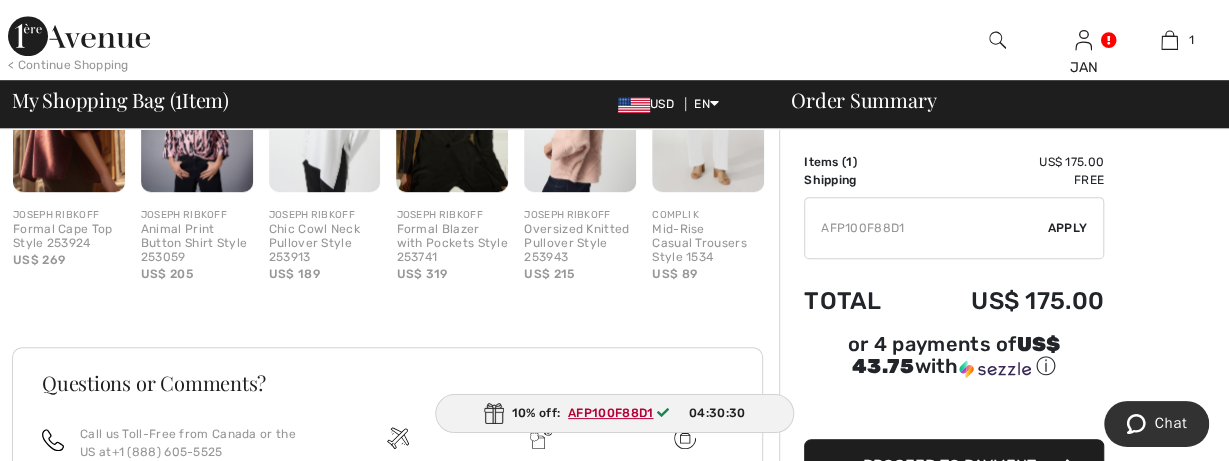 type on "AFP100F88D1" 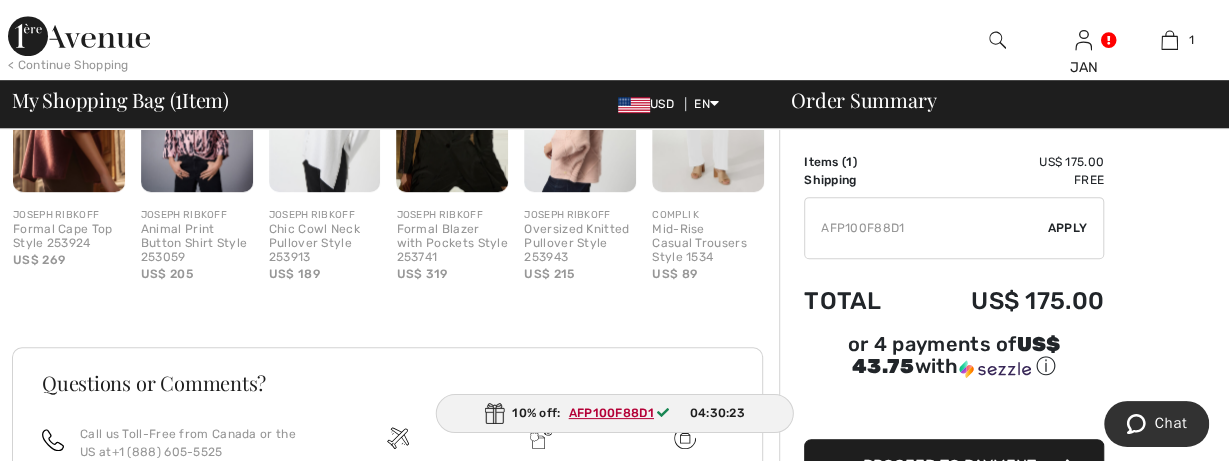 click on "Apply" at bounding box center [1068, 228] 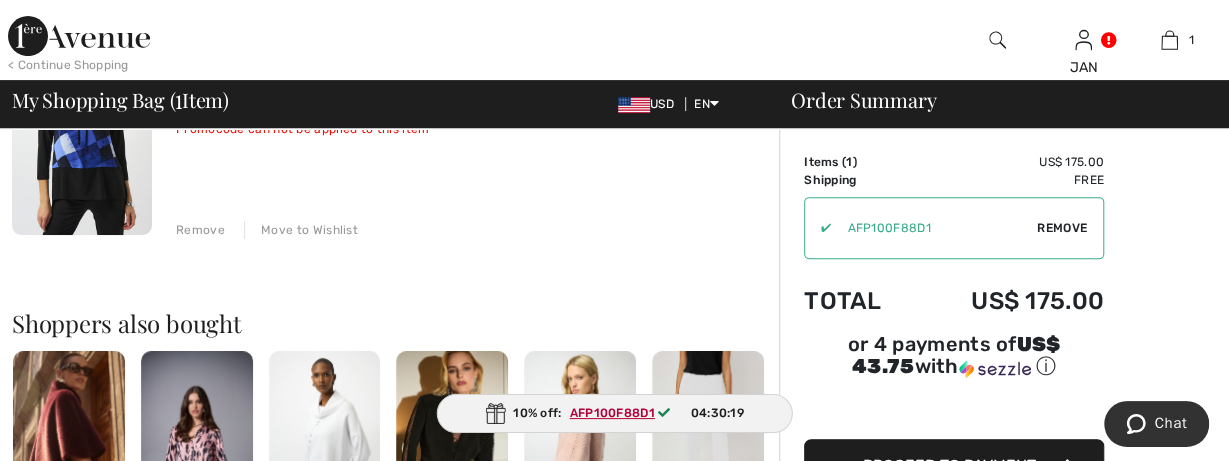 scroll, scrollTop: 194, scrollLeft: 0, axis: vertical 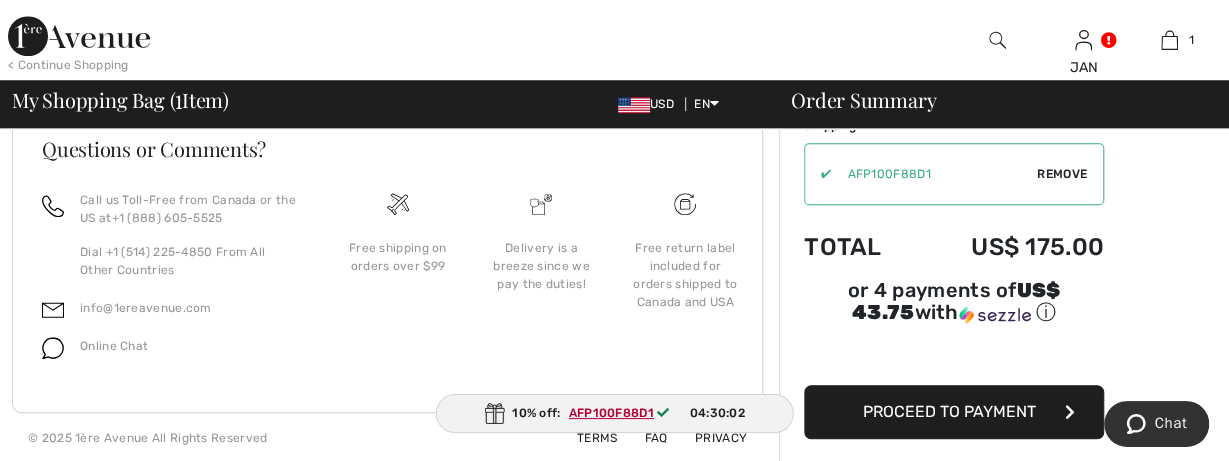 click on "Proceed to Payment" at bounding box center [949, 411] 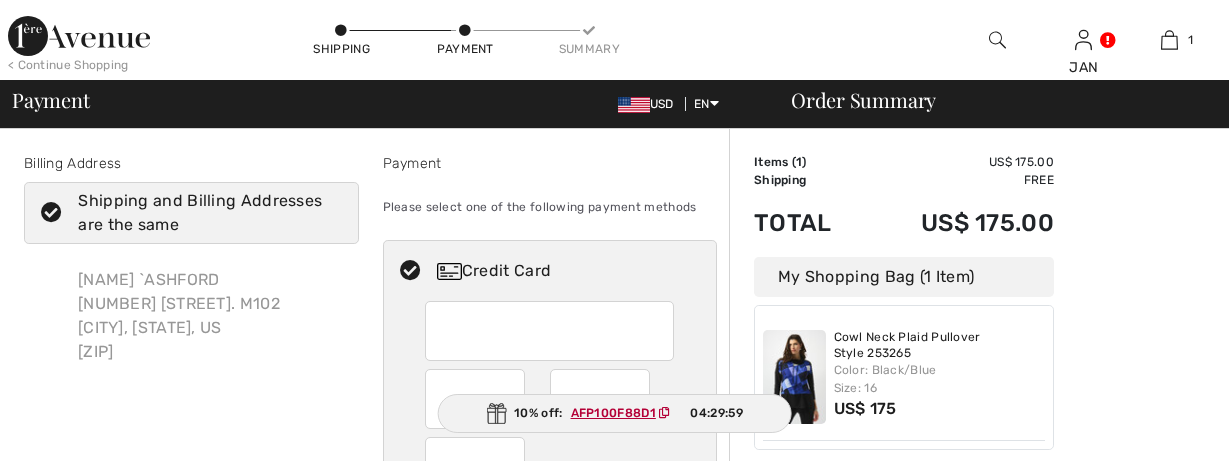scroll, scrollTop: 0, scrollLeft: 0, axis: both 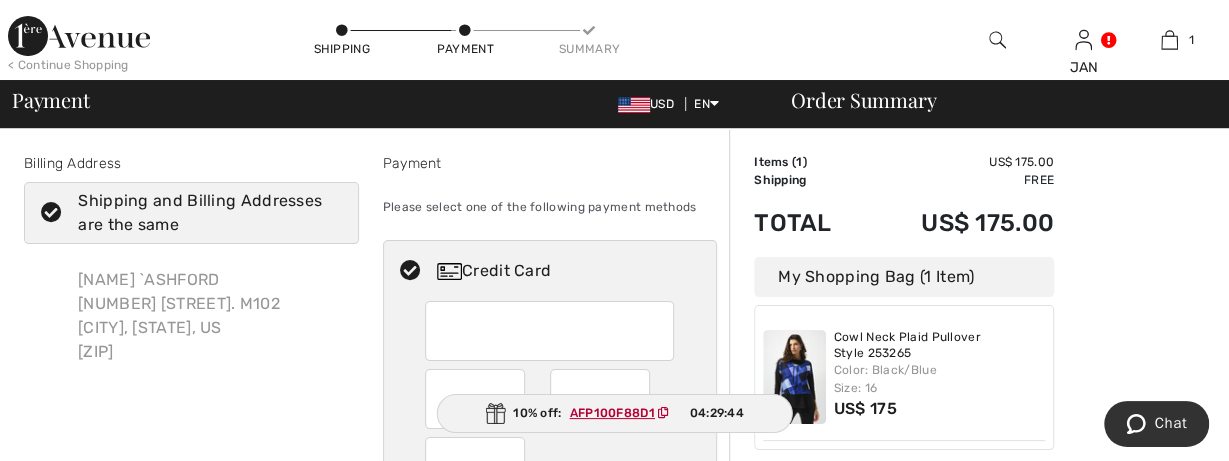 click on "Credit Card" at bounding box center (570, 271) 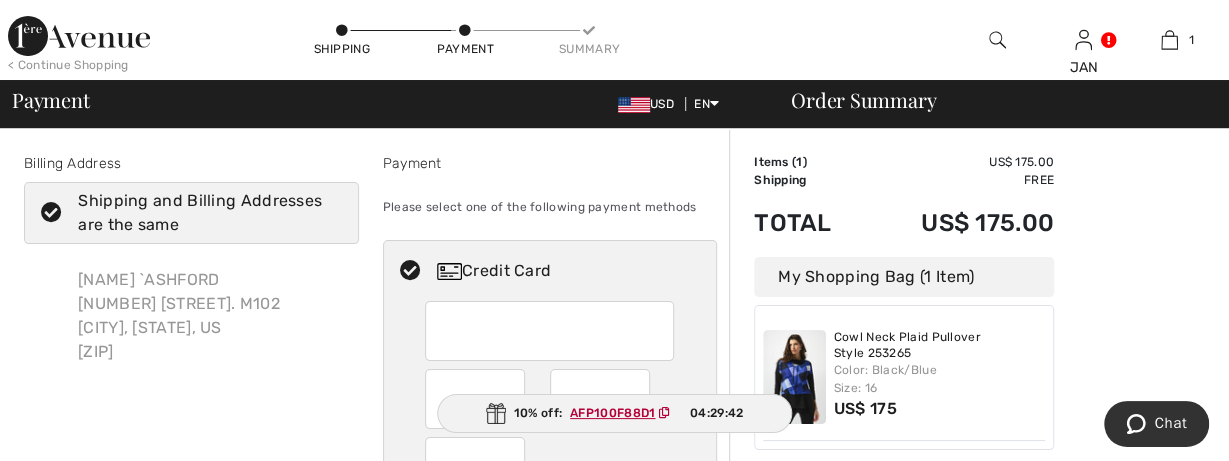 click on "Credit Card" at bounding box center [570, 271] 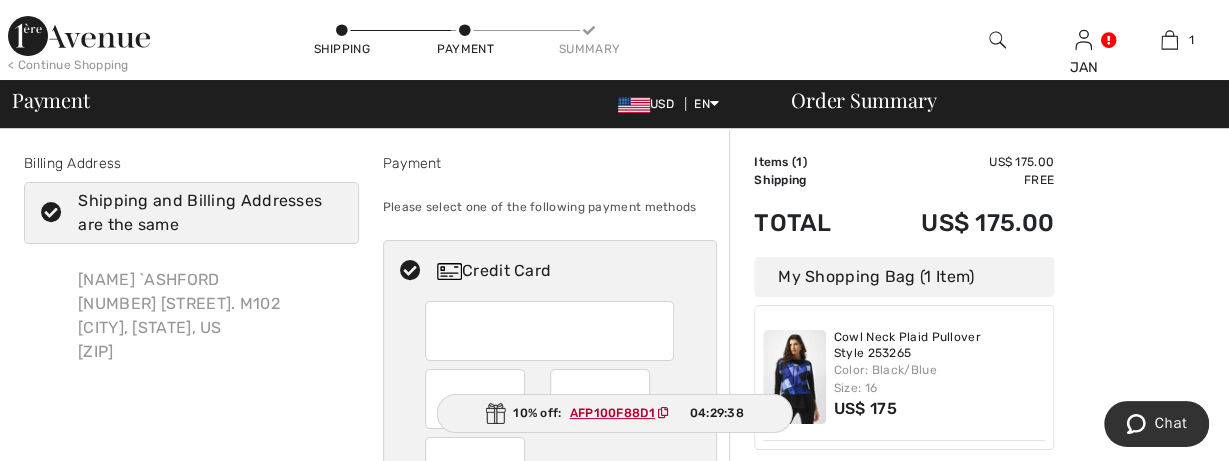 click at bounding box center (549, 331) 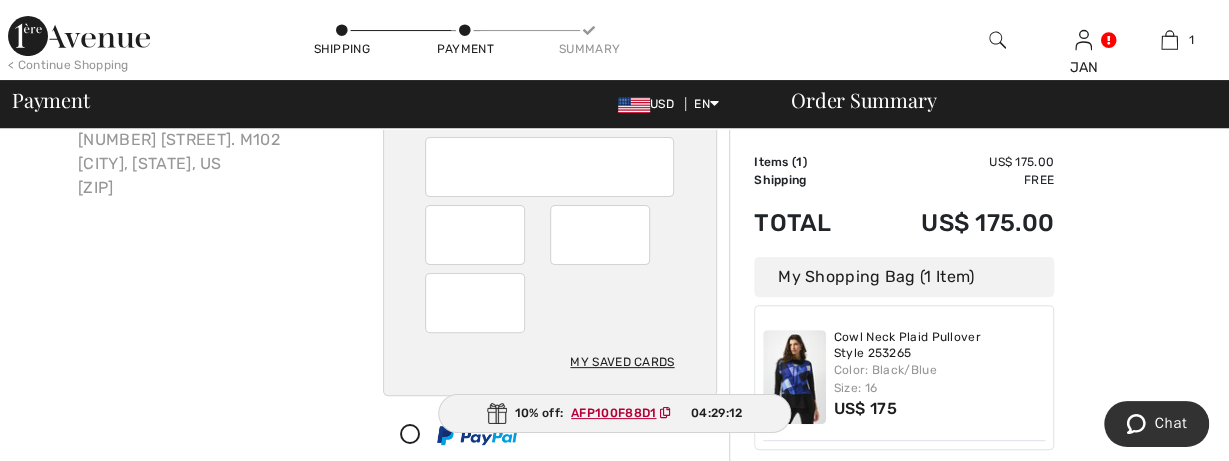 scroll, scrollTop: 200, scrollLeft: 0, axis: vertical 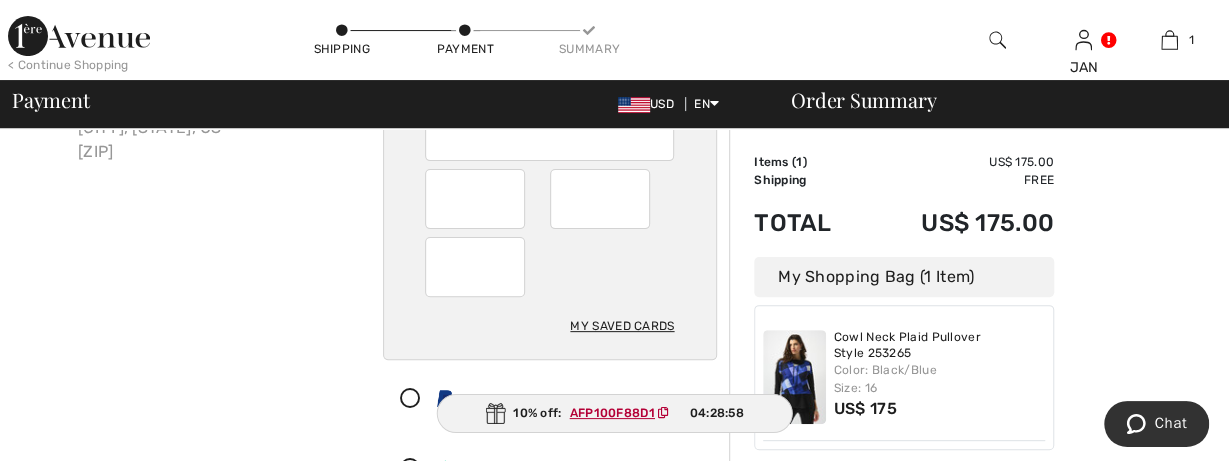 click at bounding box center [475, 267] 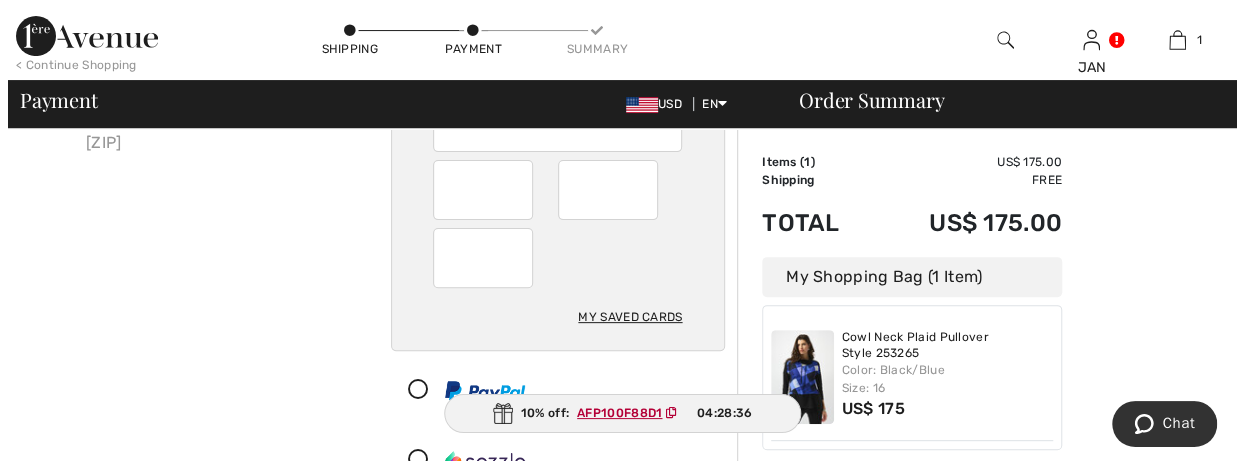scroll, scrollTop: 200, scrollLeft: 0, axis: vertical 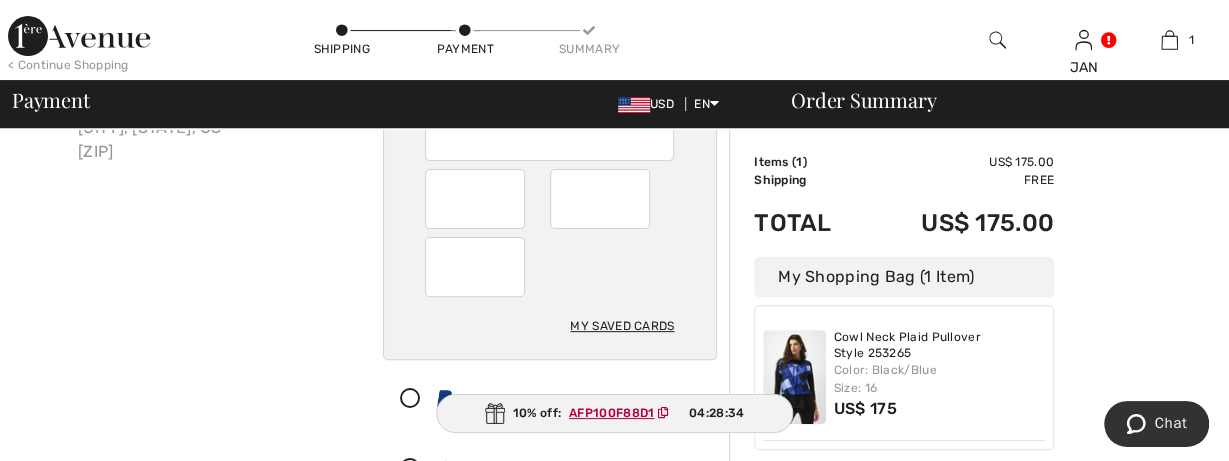click on "My Saved Cards" at bounding box center [622, 326] 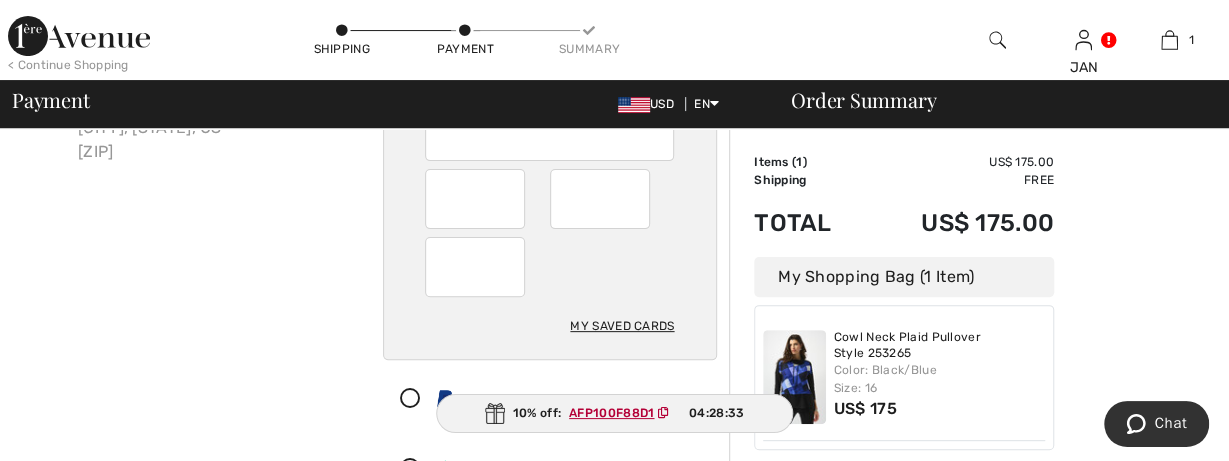 radio on "true" 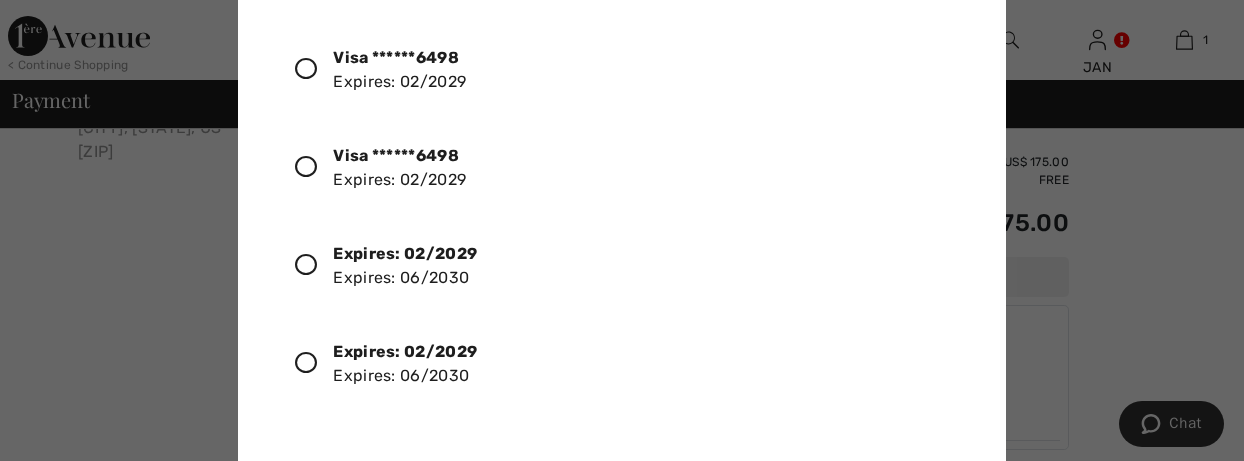 click at bounding box center (306, 265) 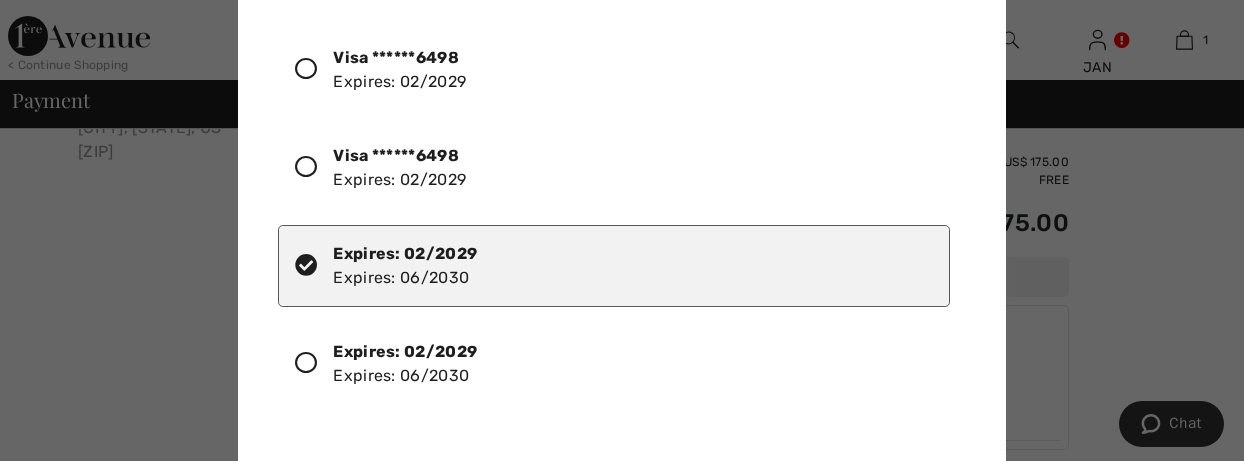 click at bounding box center [306, 265] 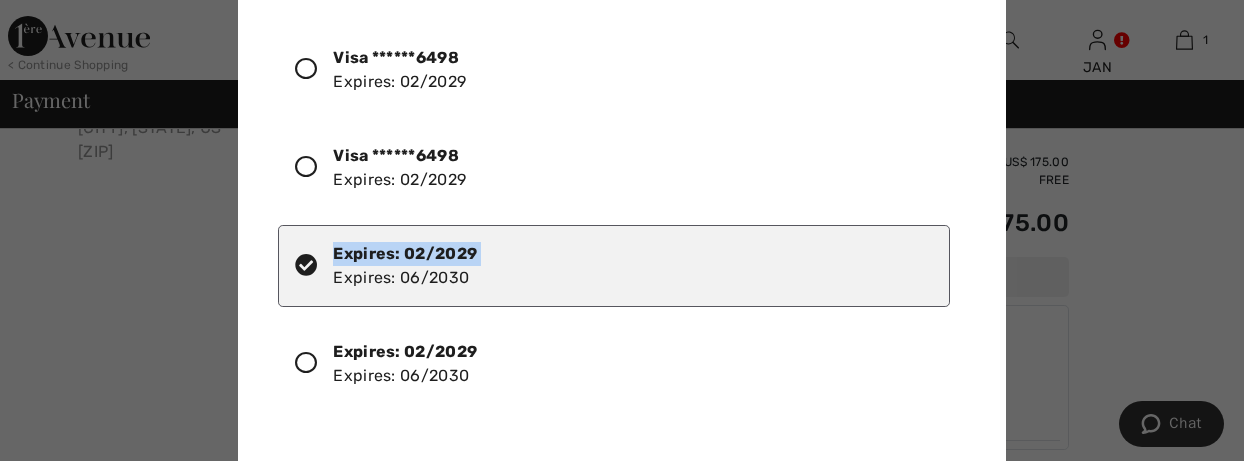 click on "Visa ******7192
Expires: 06/2030" at bounding box center [614, 266] 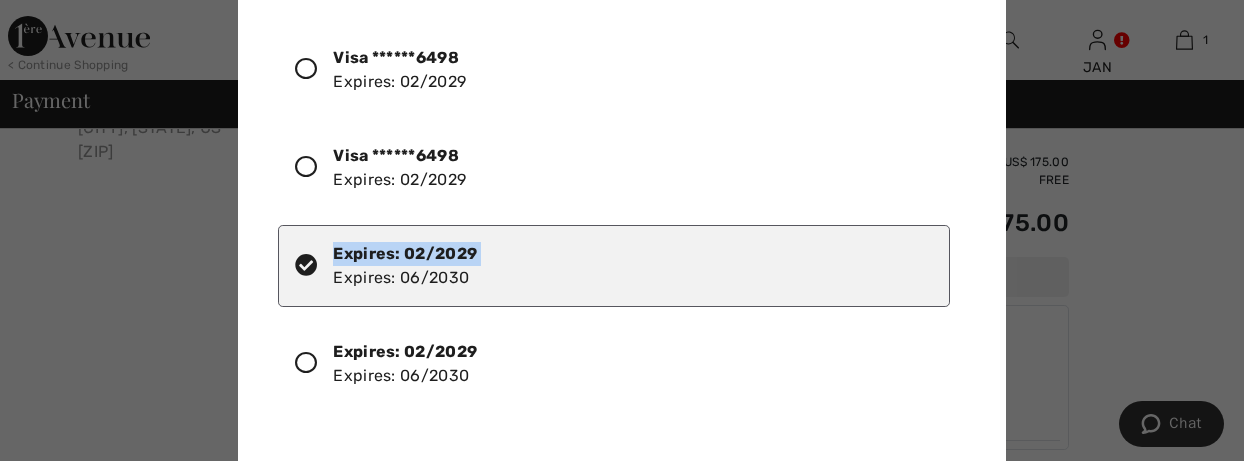 drag, startPoint x: 999, startPoint y: 171, endPoint x: 1011, endPoint y: 220, distance: 50.447994 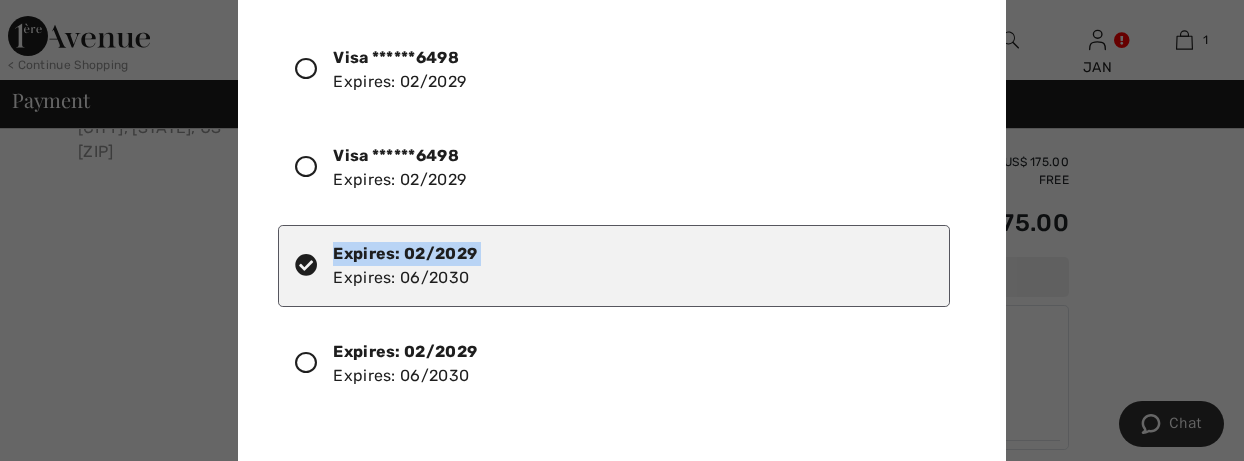 click on "Visa ******6498
Expires: 02/2029
Visa ******6498
Expires: 02/2029
Visa ******7192
Expires: 06/2030
Visa ******7192
Expires: 06/2030" at bounding box center [626, 238] 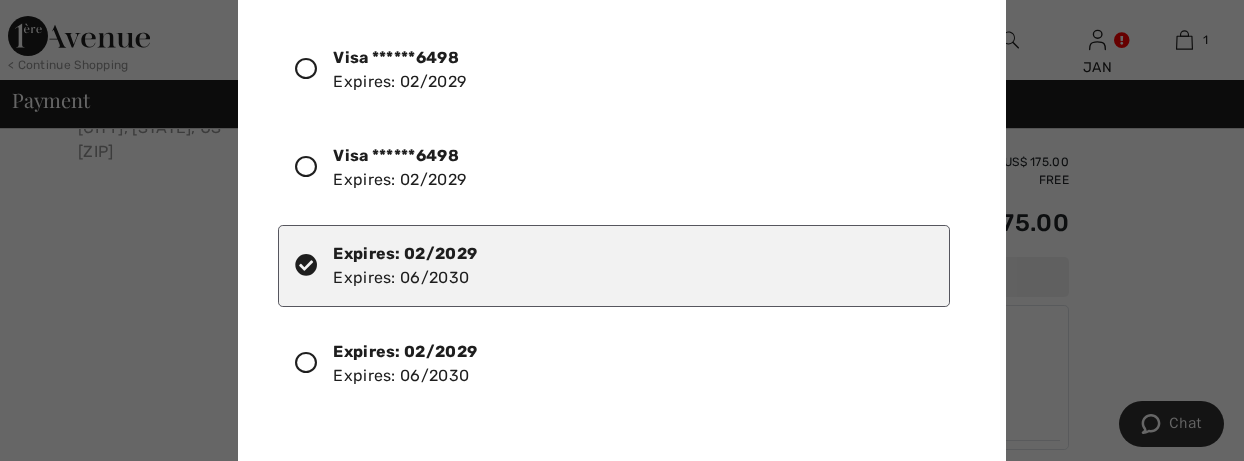 click at bounding box center (306, 363) 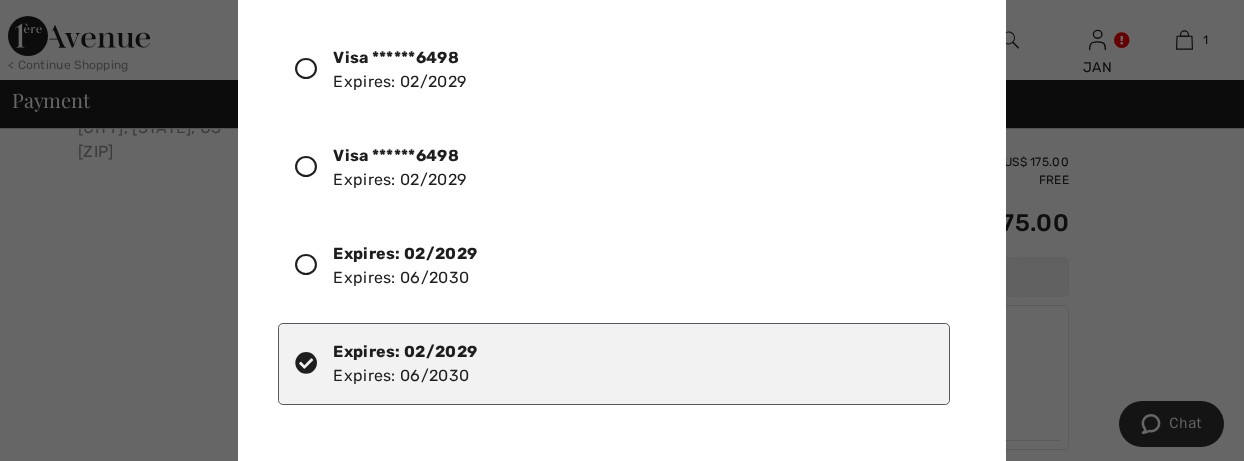 click at bounding box center (306, 265) 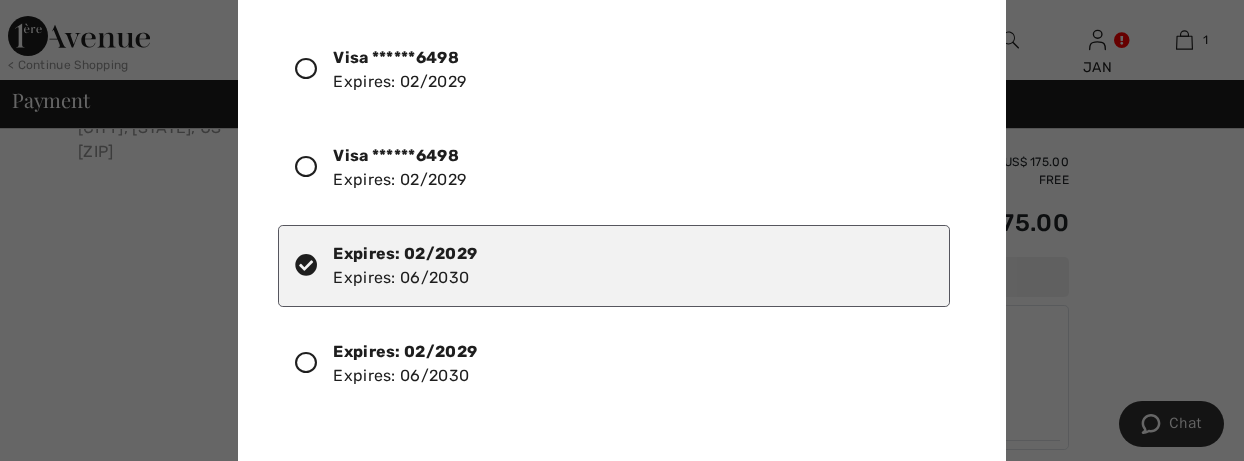 click on "Visa ******7192
Expires: 06/2030" at bounding box center (614, 266) 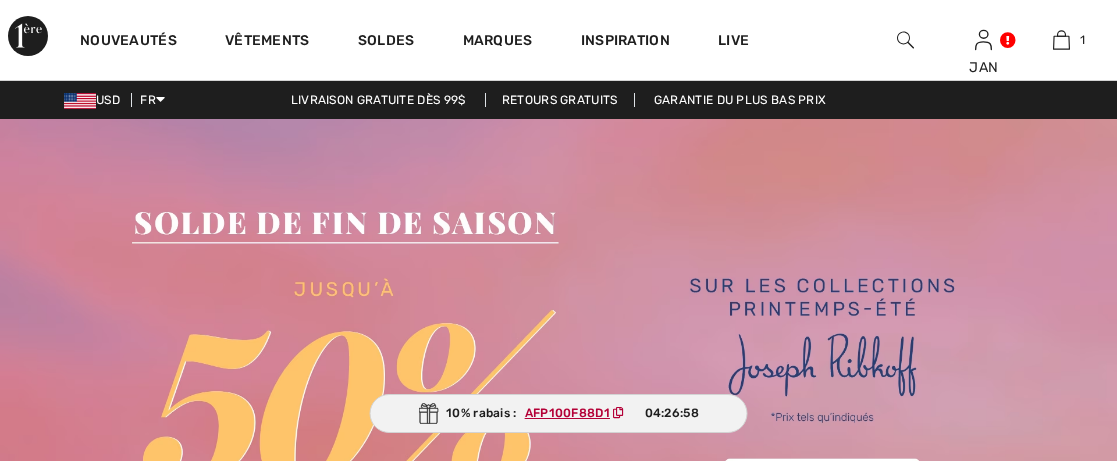 scroll, scrollTop: 0, scrollLeft: 0, axis: both 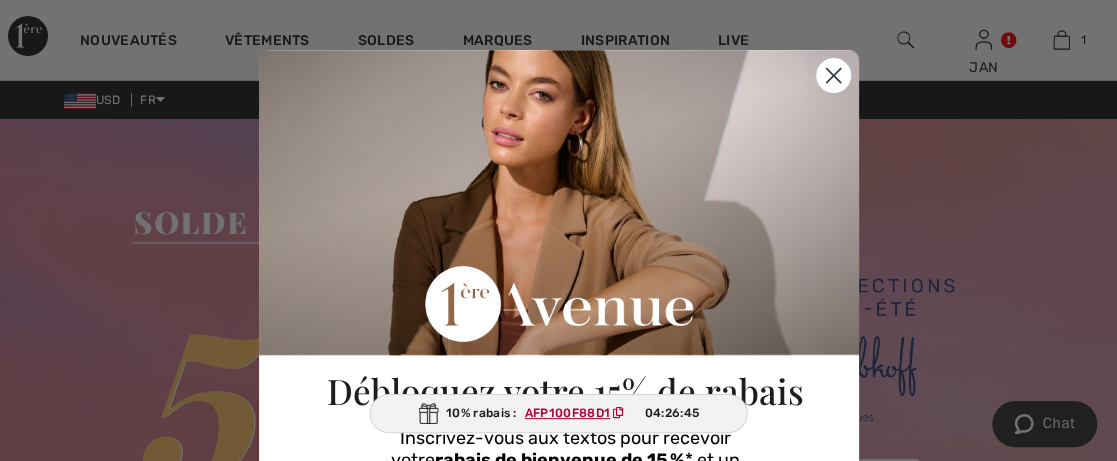 click 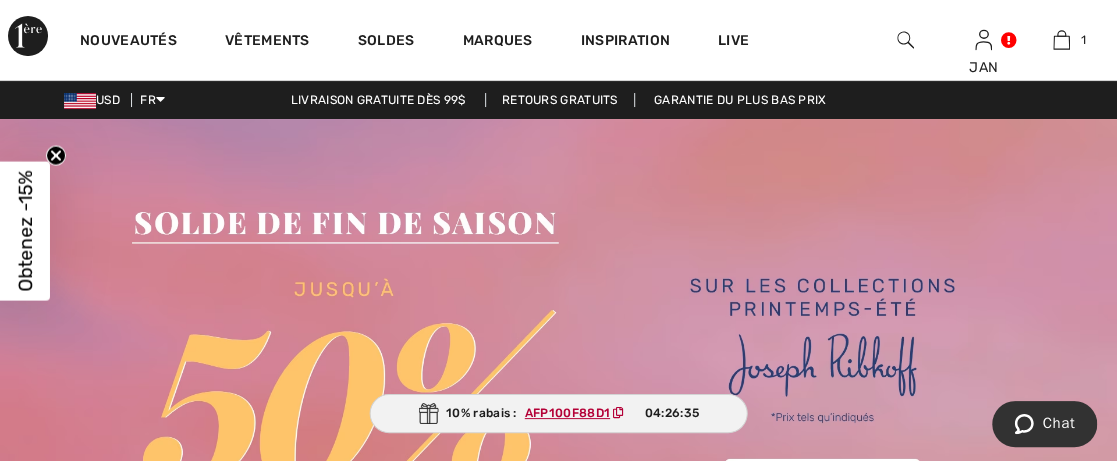 click on "USD
FR
English
Français
Livraison gratuite dès 99$
Retours gratuits
Garantie du plus bas prix" at bounding box center [558, 100] 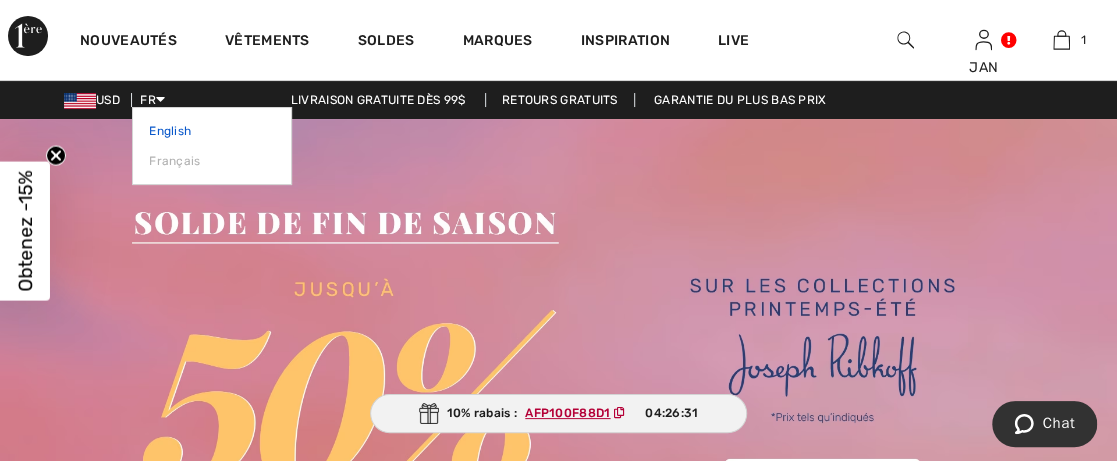 click on "English" at bounding box center [212, 131] 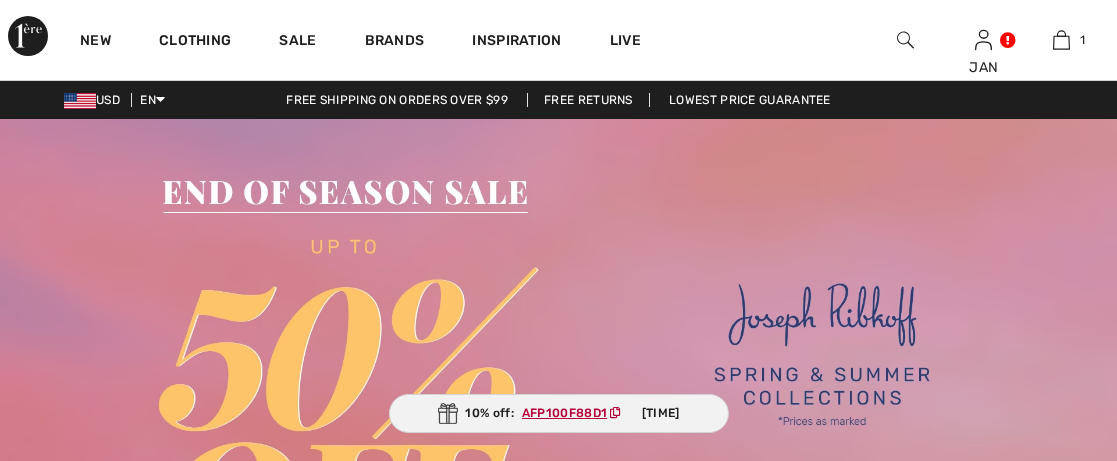 scroll, scrollTop: 0, scrollLeft: 0, axis: both 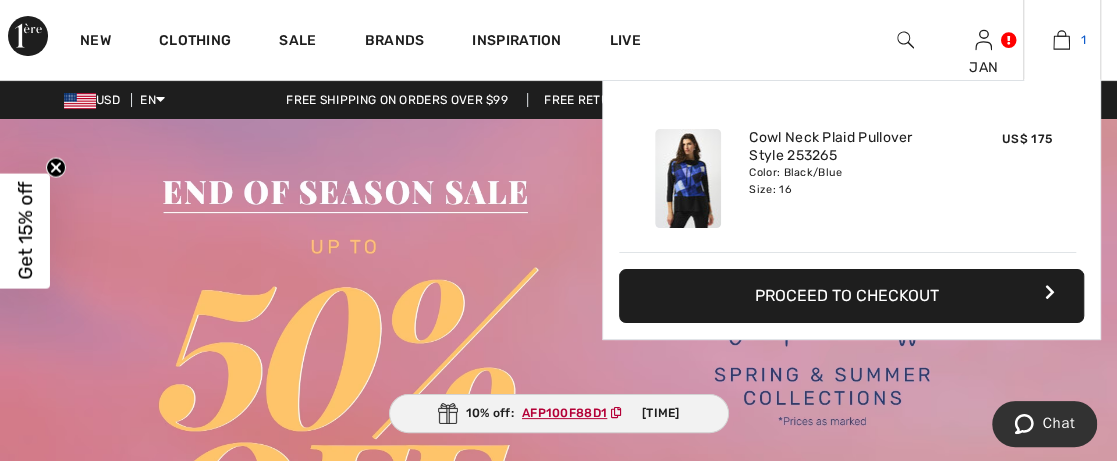 click at bounding box center [1061, 40] 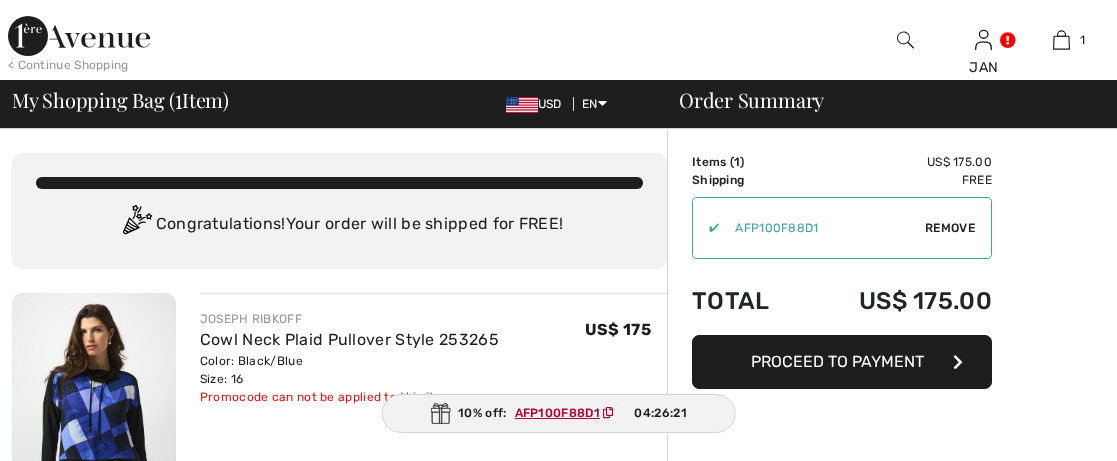 scroll, scrollTop: 0, scrollLeft: 0, axis: both 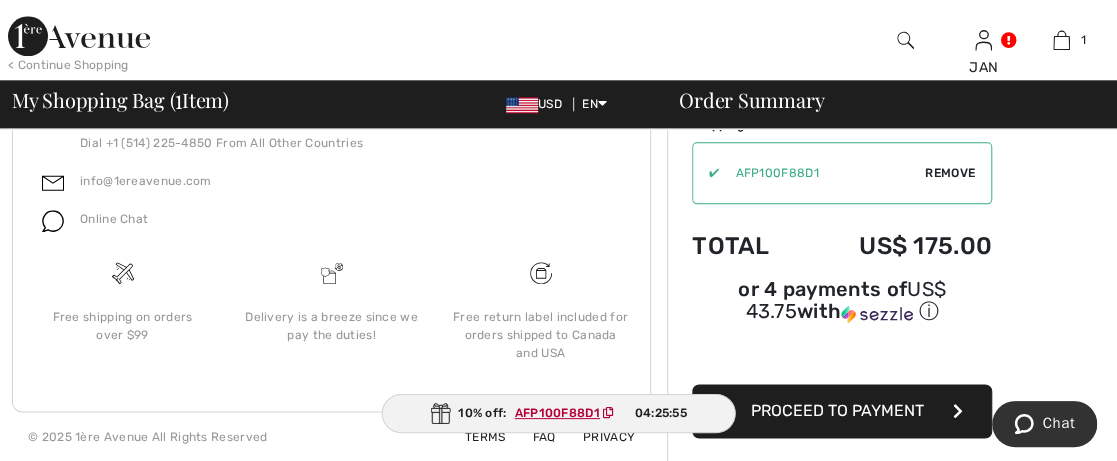 click on "Proceed to Payment" at bounding box center [842, 411] 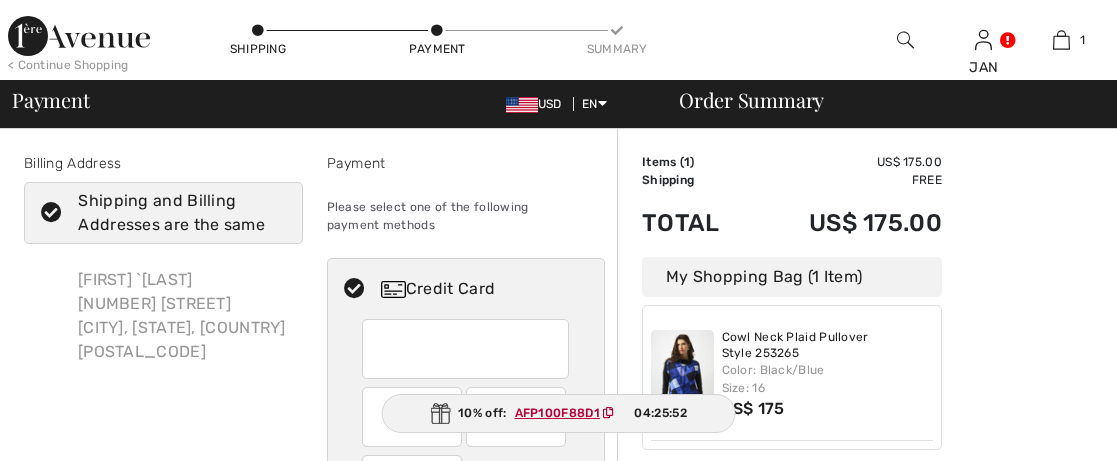 scroll, scrollTop: 0, scrollLeft: 0, axis: both 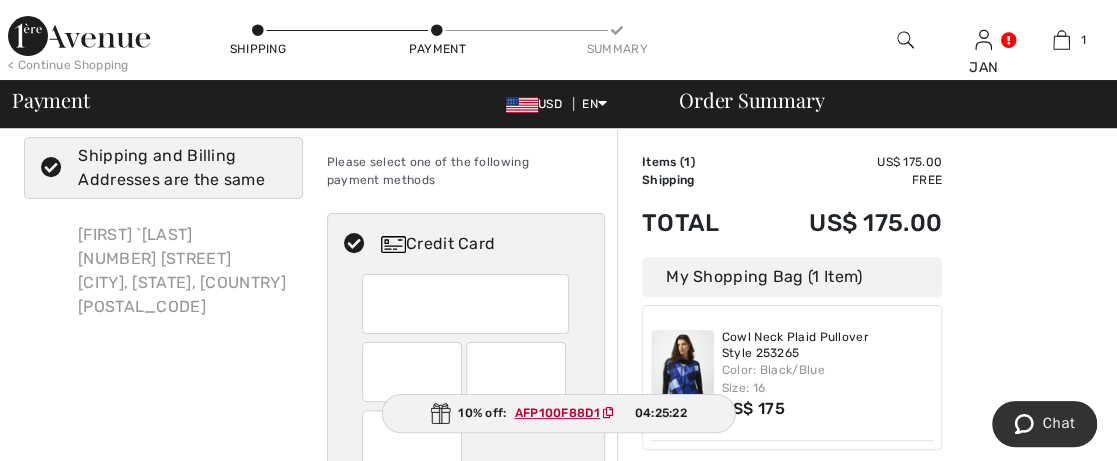 click at bounding box center (467, 304) 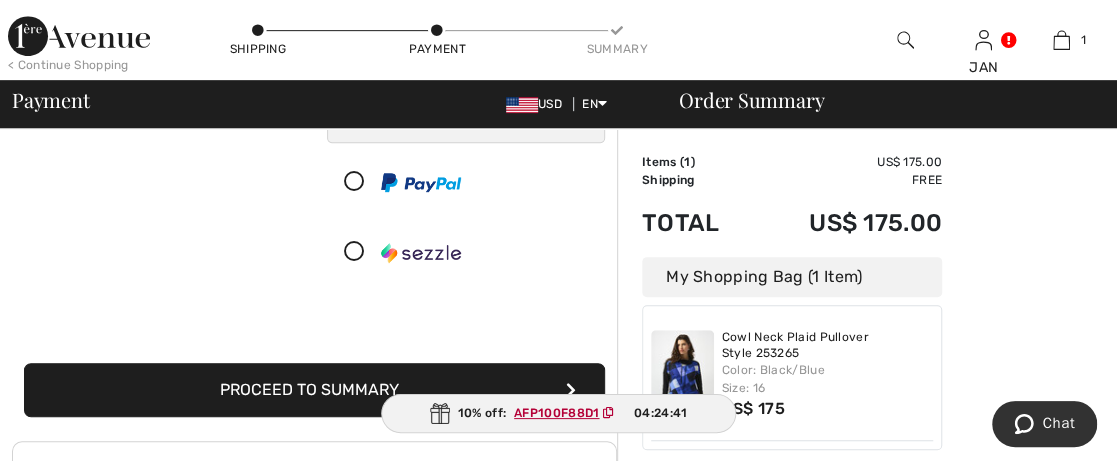 scroll, scrollTop: 445, scrollLeft: 0, axis: vertical 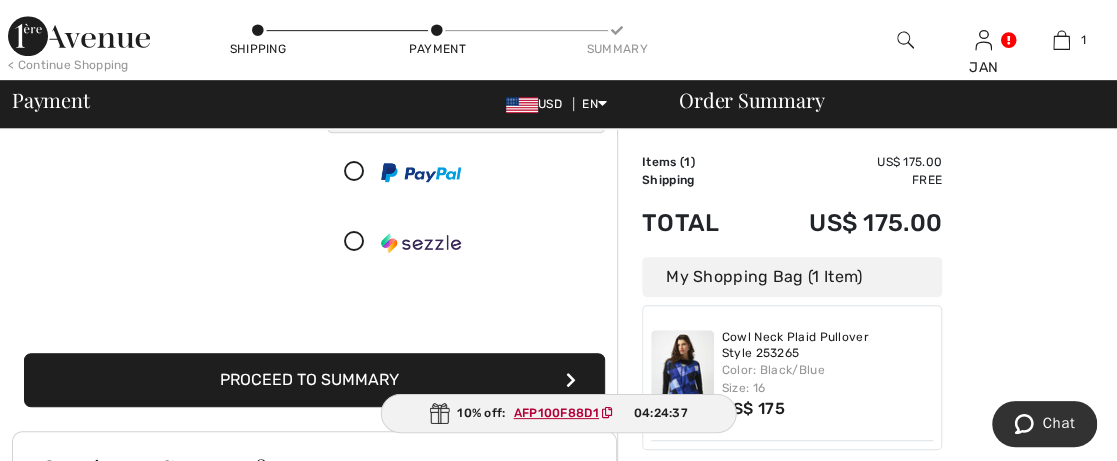 click at bounding box center (571, 380) 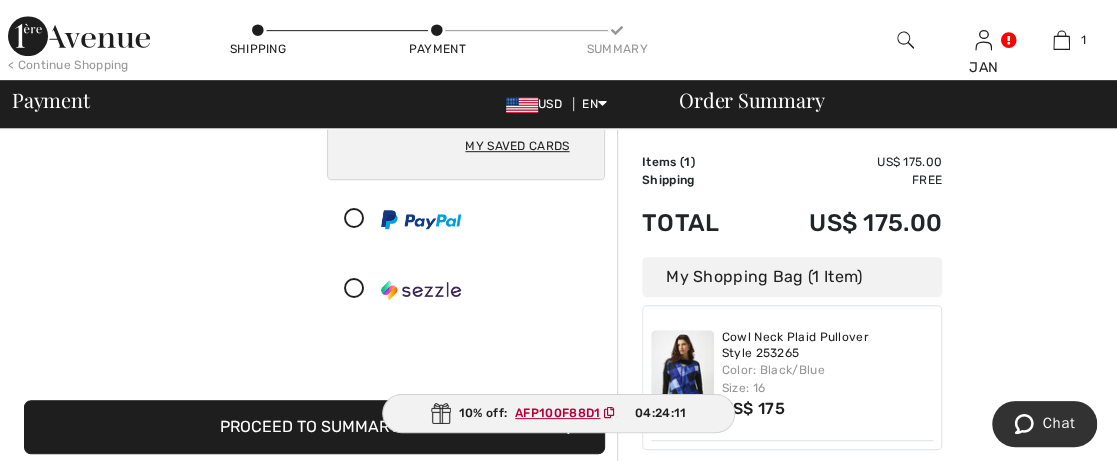 scroll, scrollTop: 498, scrollLeft: 0, axis: vertical 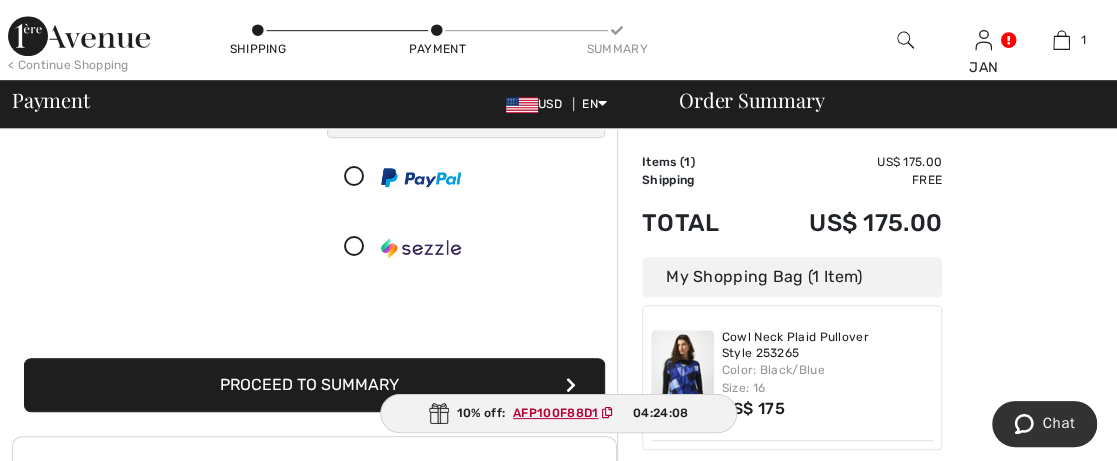 click on "Proceed to Summary" at bounding box center (314, 385) 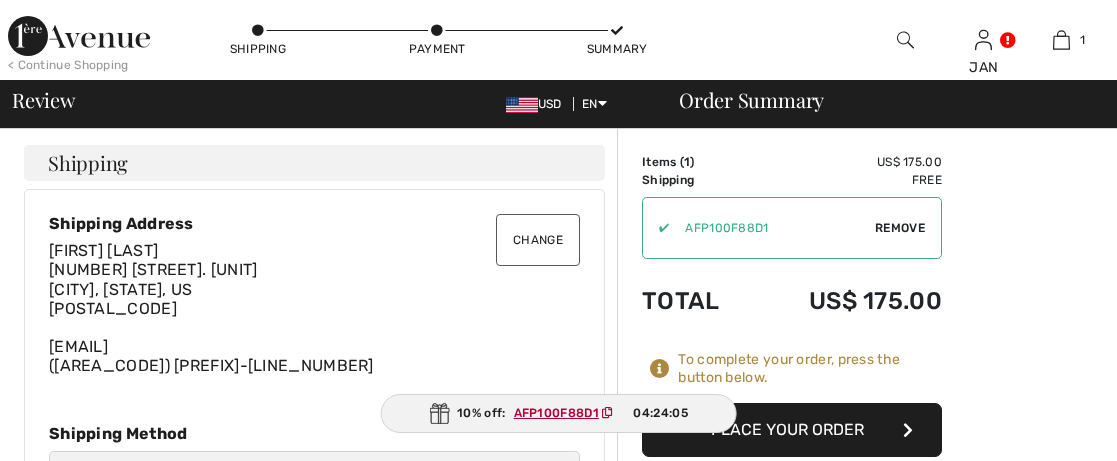 scroll, scrollTop: 0, scrollLeft: 0, axis: both 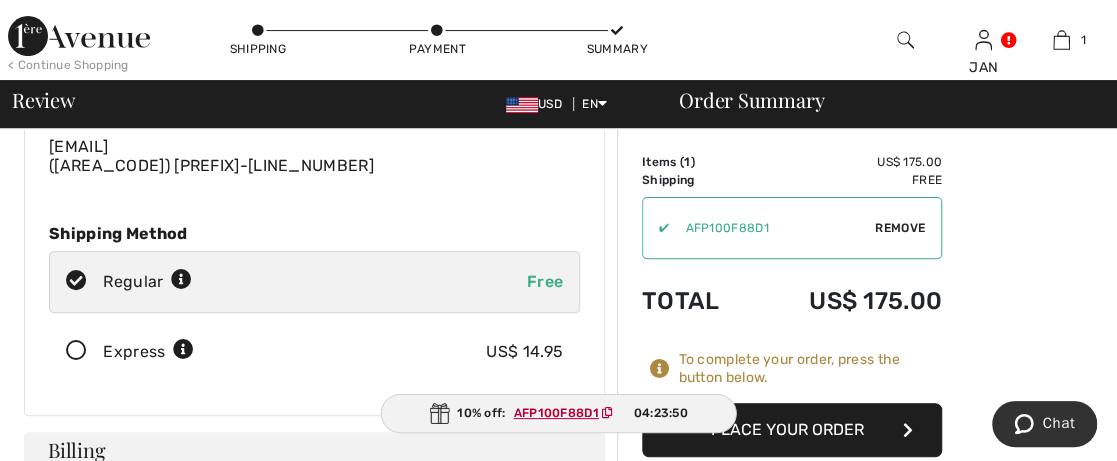 click on "Place Your Order" at bounding box center [792, 430] 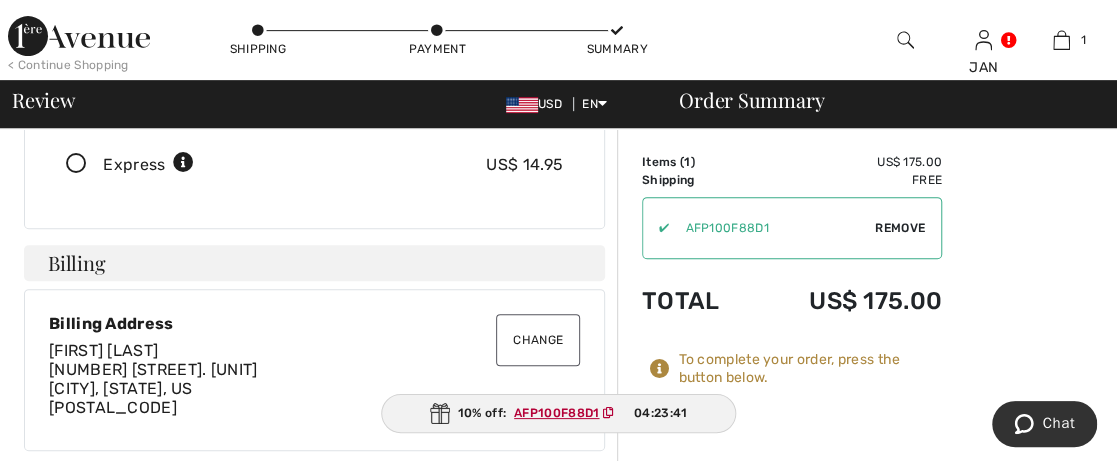 scroll, scrollTop: 400, scrollLeft: 0, axis: vertical 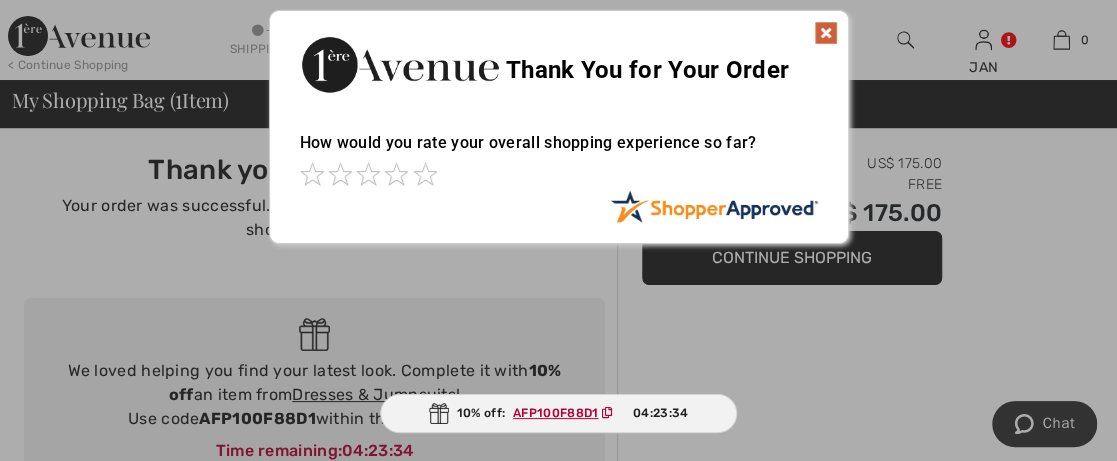 click at bounding box center [826, 33] 